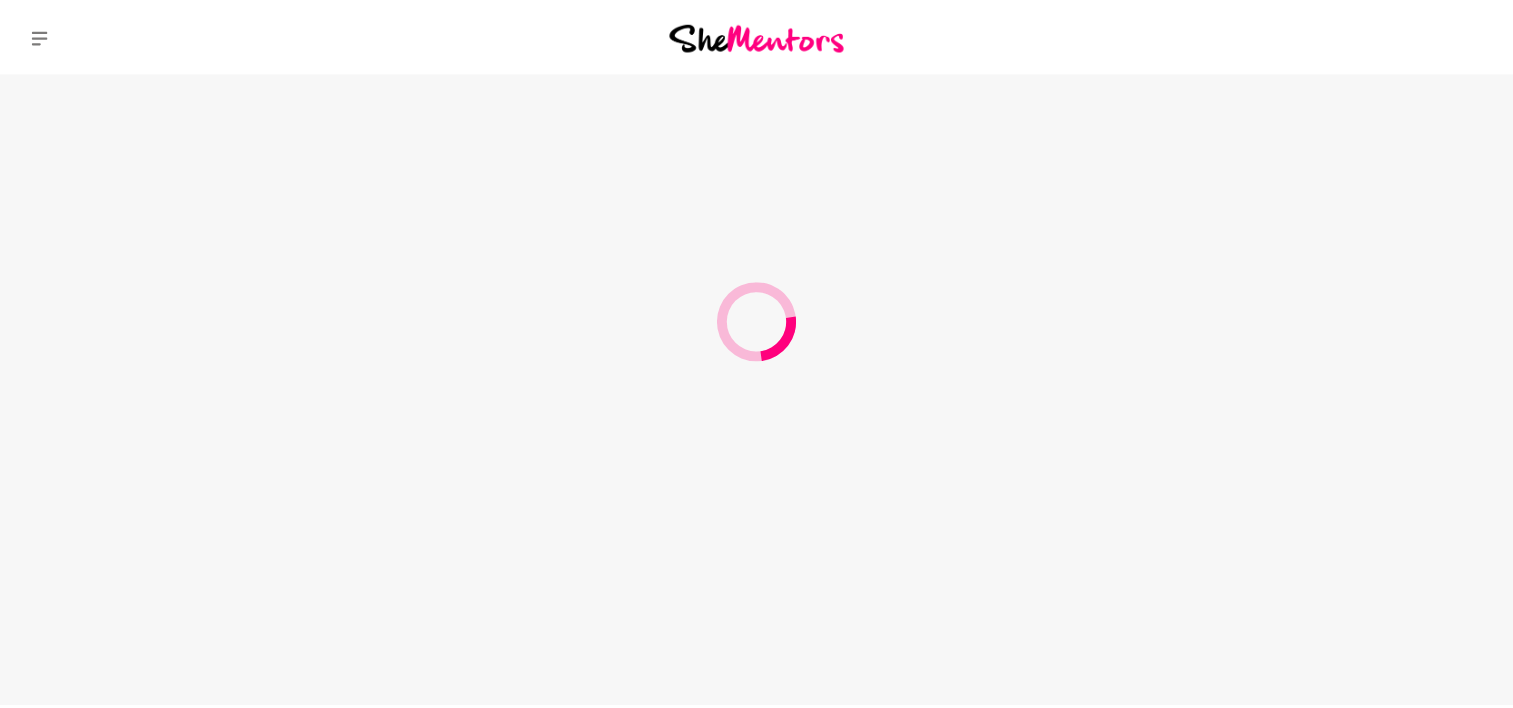 scroll, scrollTop: 0, scrollLeft: 0, axis: both 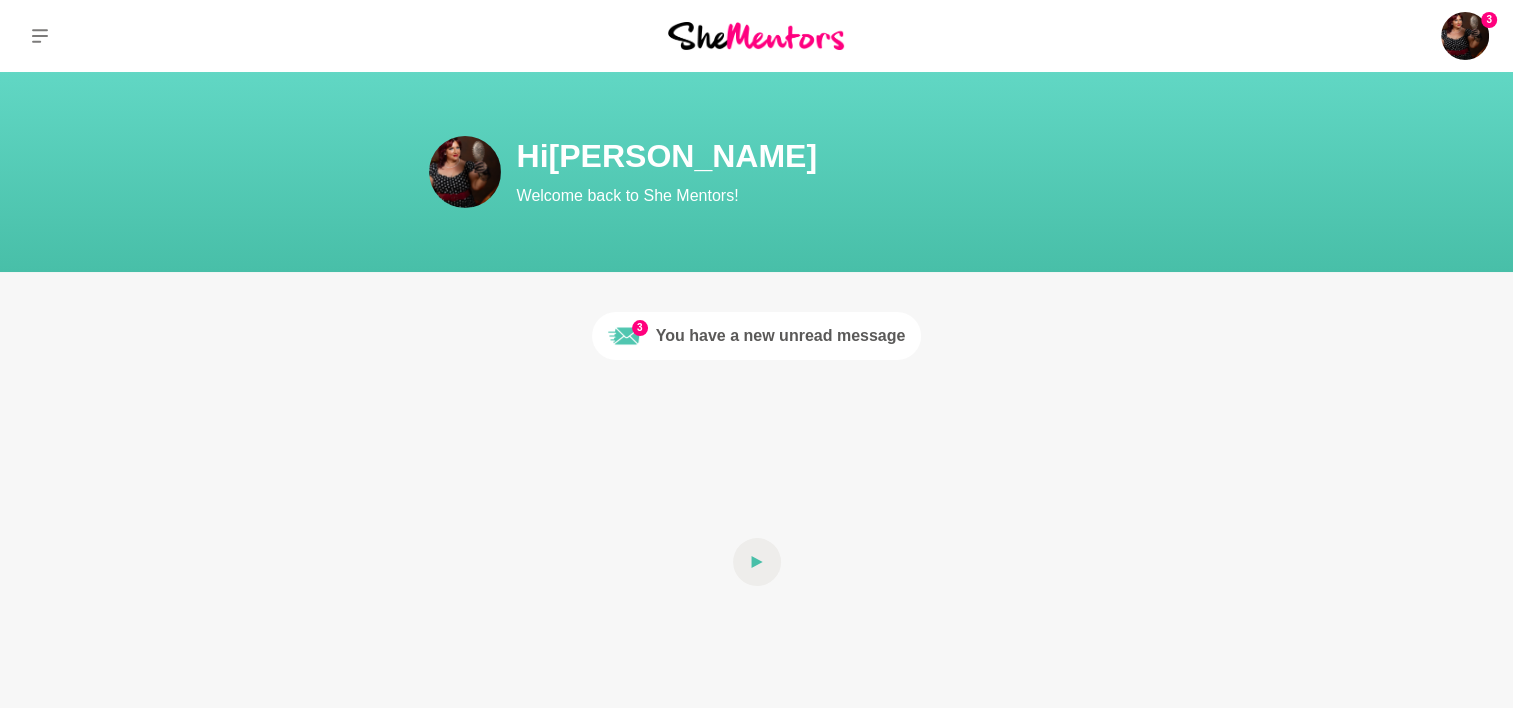 click on "3 You have a new unread message" at bounding box center (757, 336) 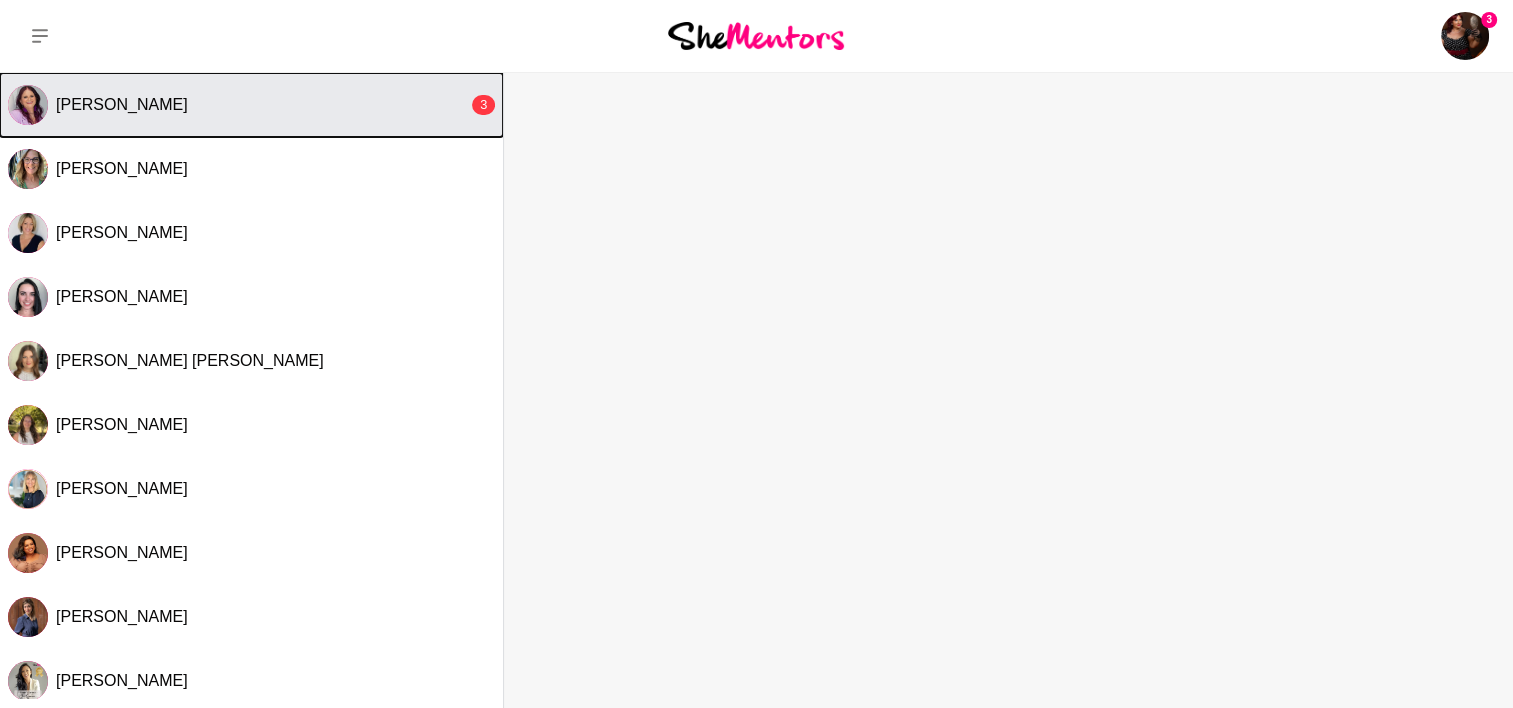 click on "[PERSON_NAME]" at bounding box center [262, 105] 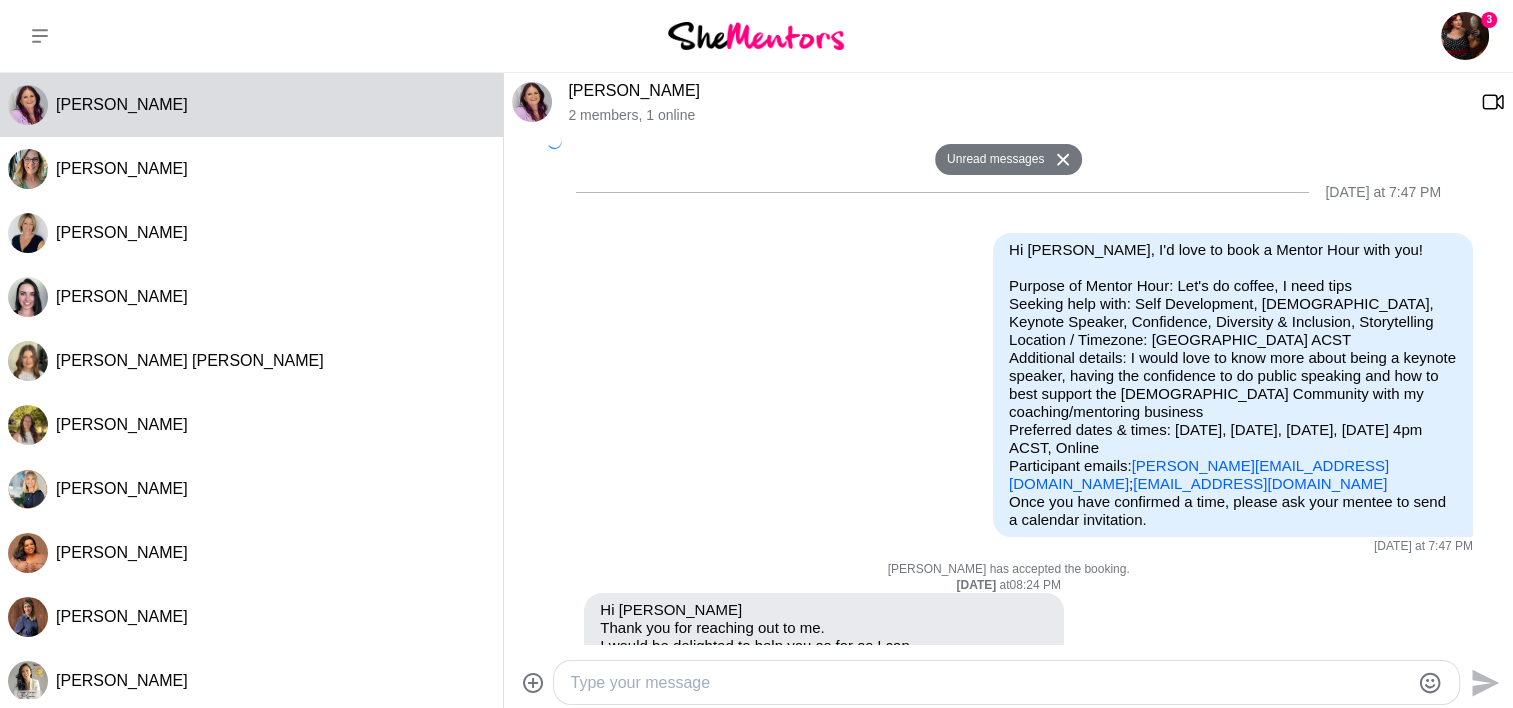 scroll, scrollTop: 1015, scrollLeft: 0, axis: vertical 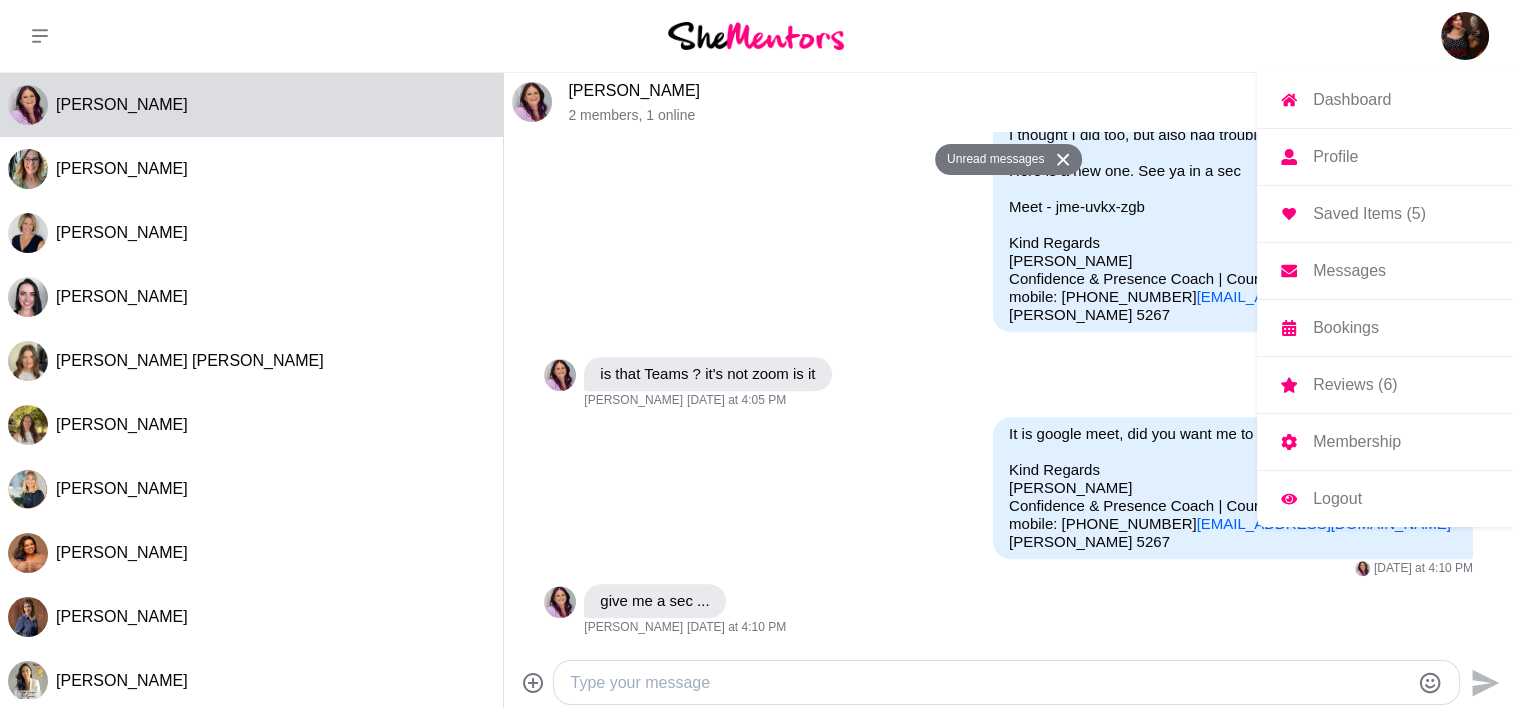 click at bounding box center [1465, 36] 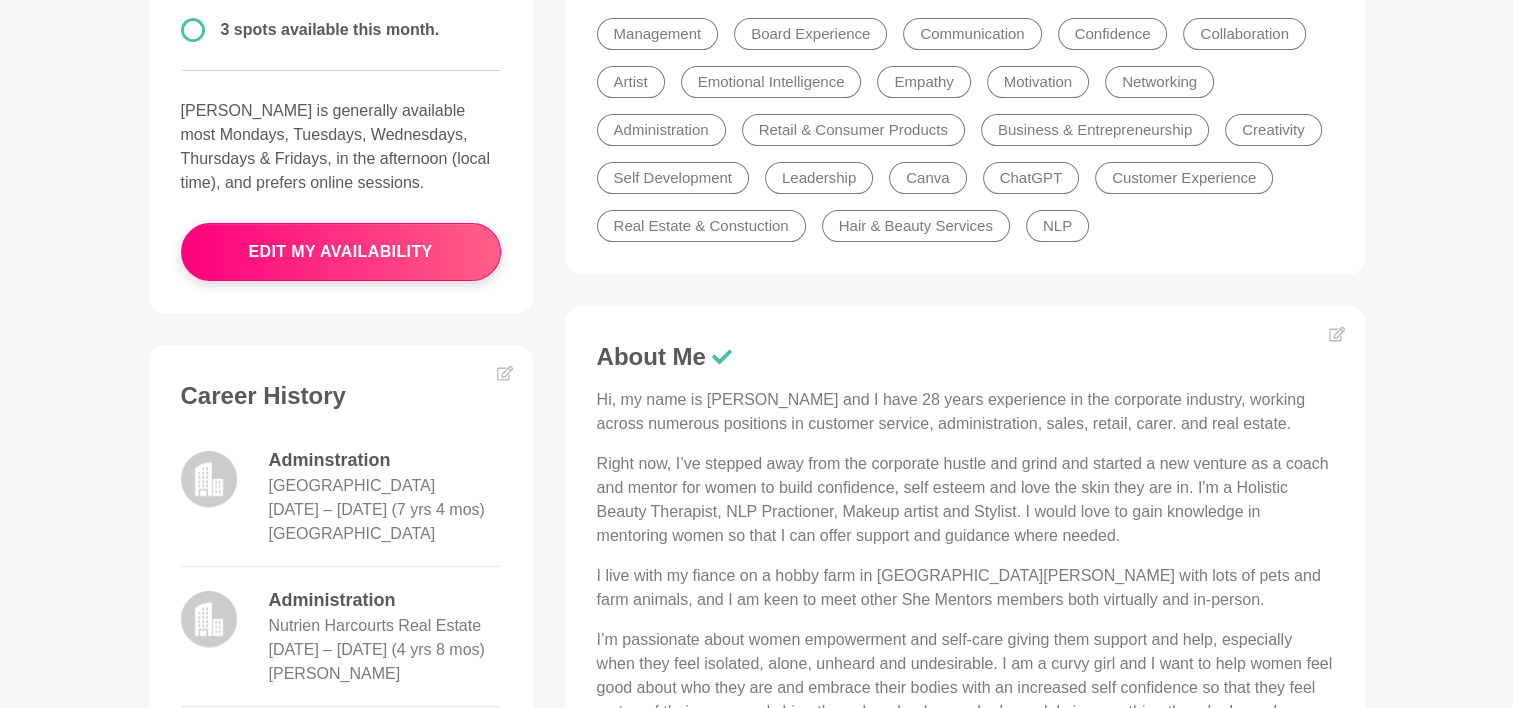 scroll, scrollTop: 609, scrollLeft: 0, axis: vertical 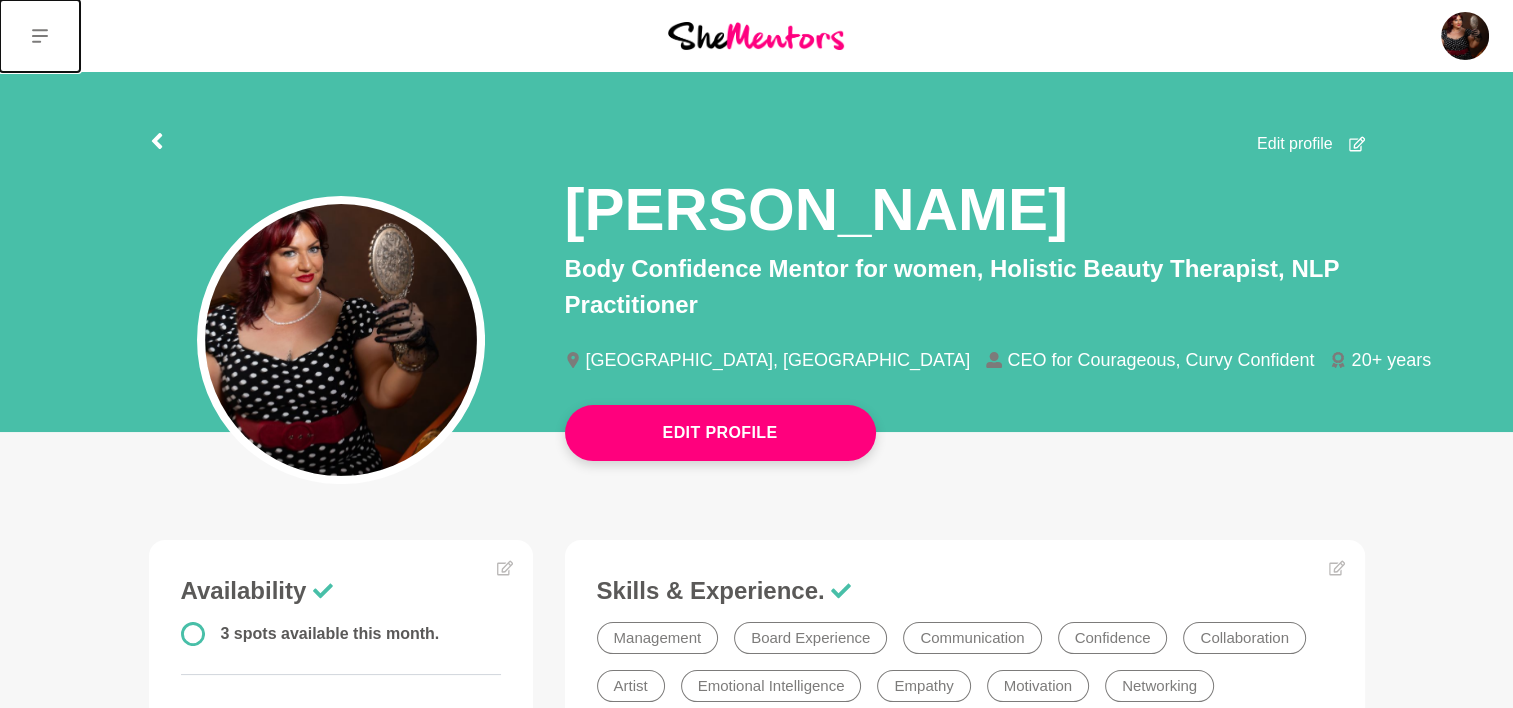 click at bounding box center (40, 36) 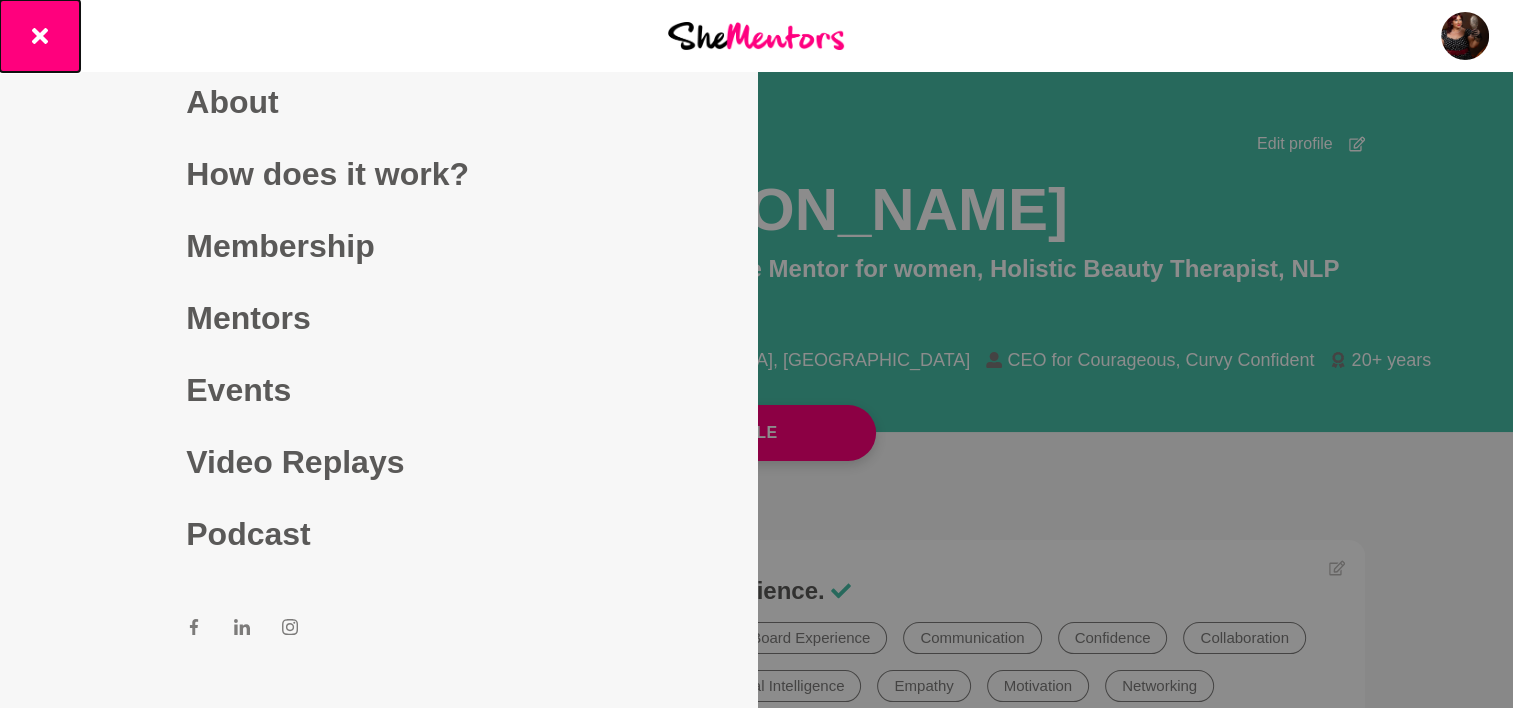 click at bounding box center [40, 36] 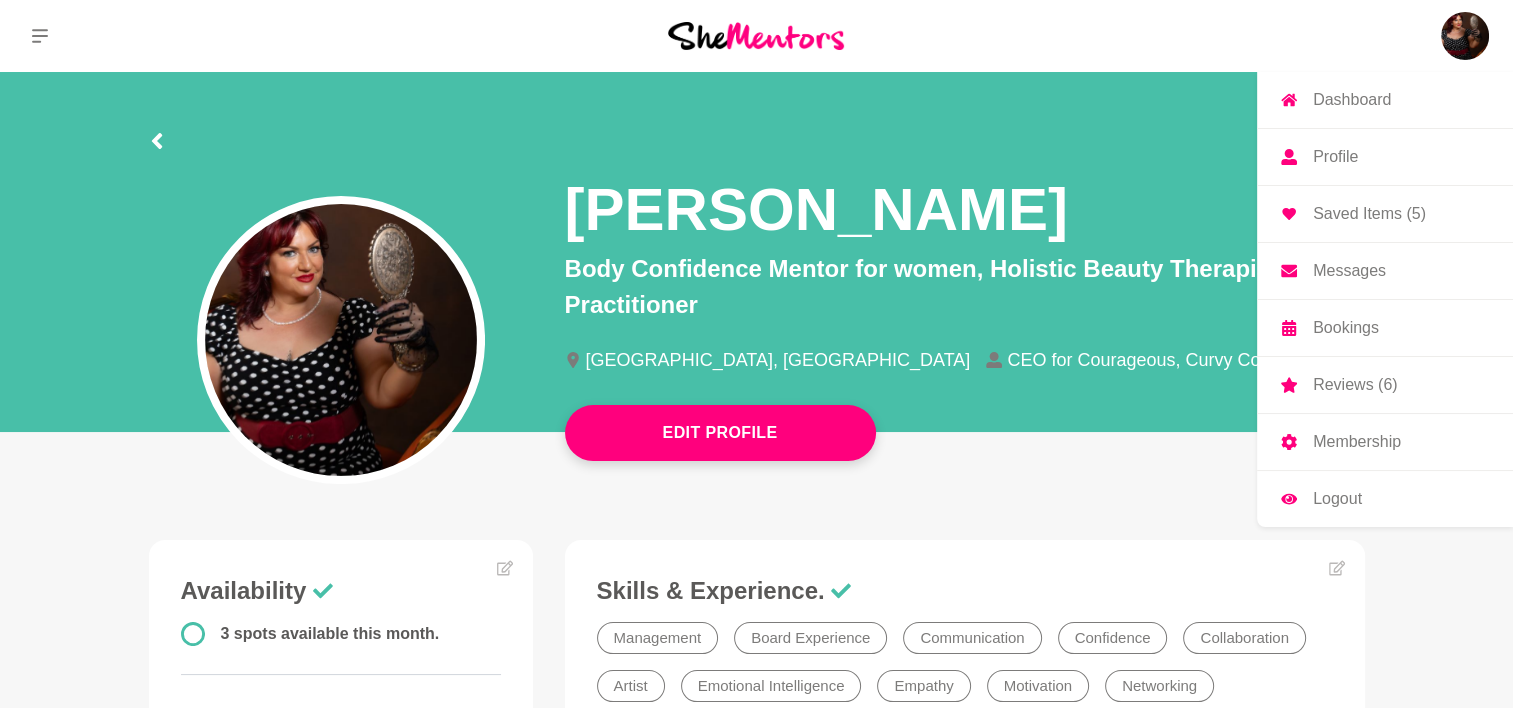 click on "Dashboard" at bounding box center (1352, 100) 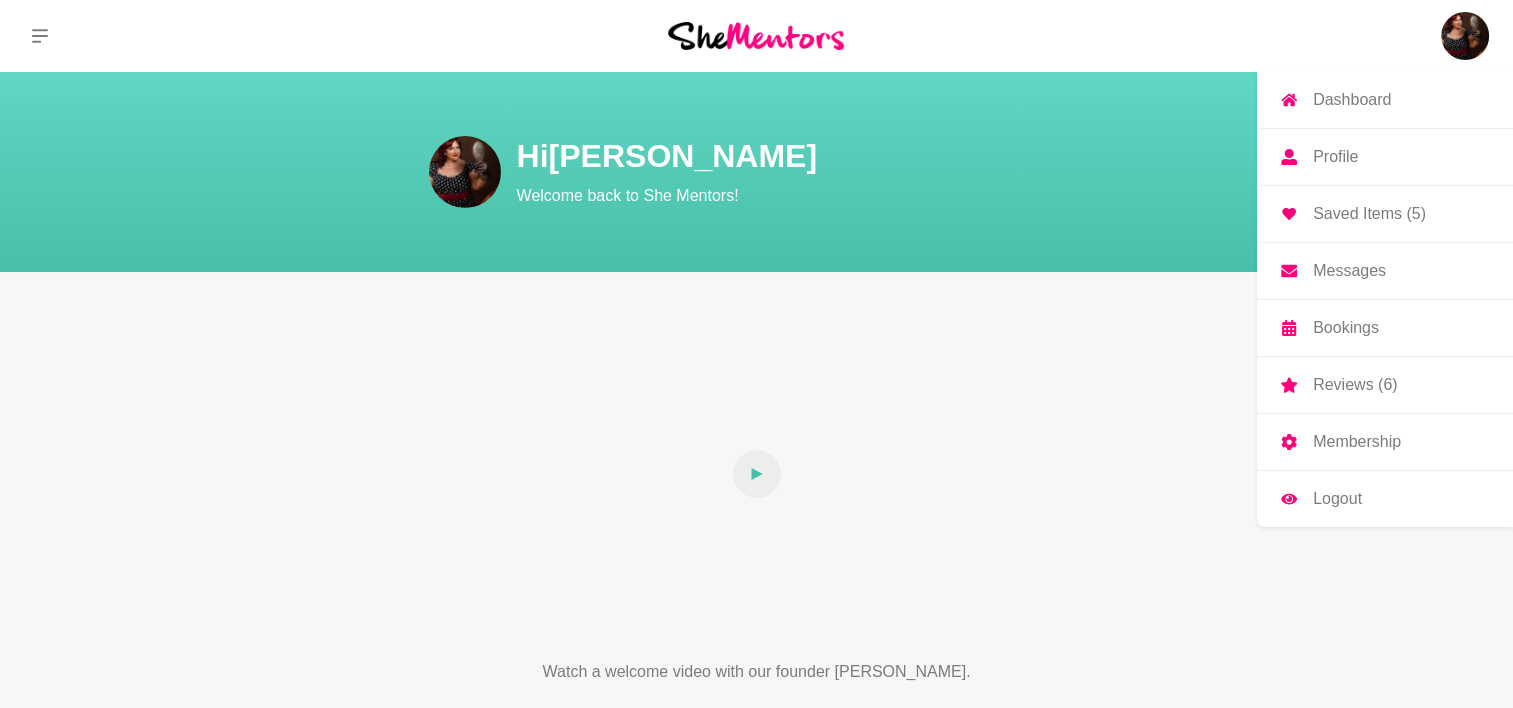 click on "Bookings" at bounding box center (1346, 328) 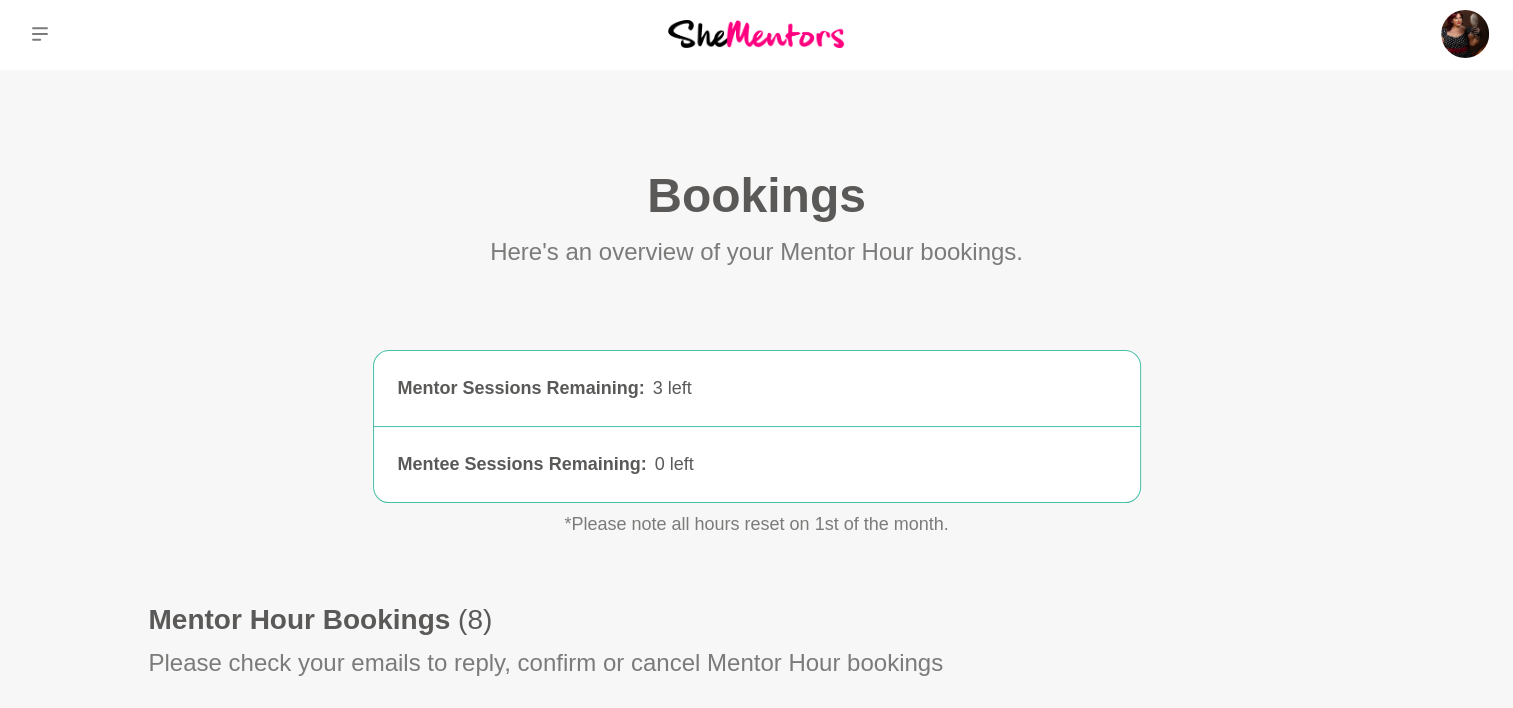 scroll, scrollTop: 0, scrollLeft: 0, axis: both 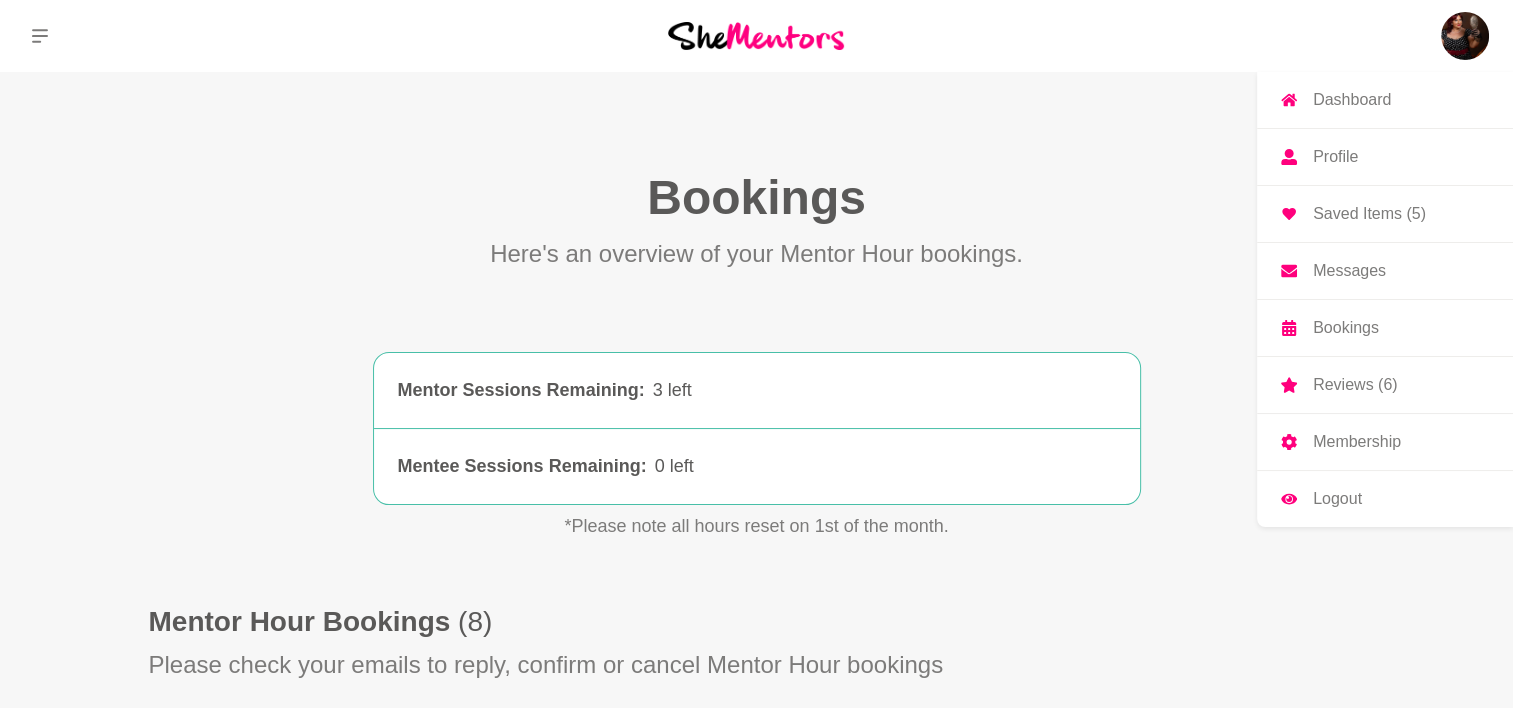 click on "Reviews (6)" at bounding box center (1355, 385) 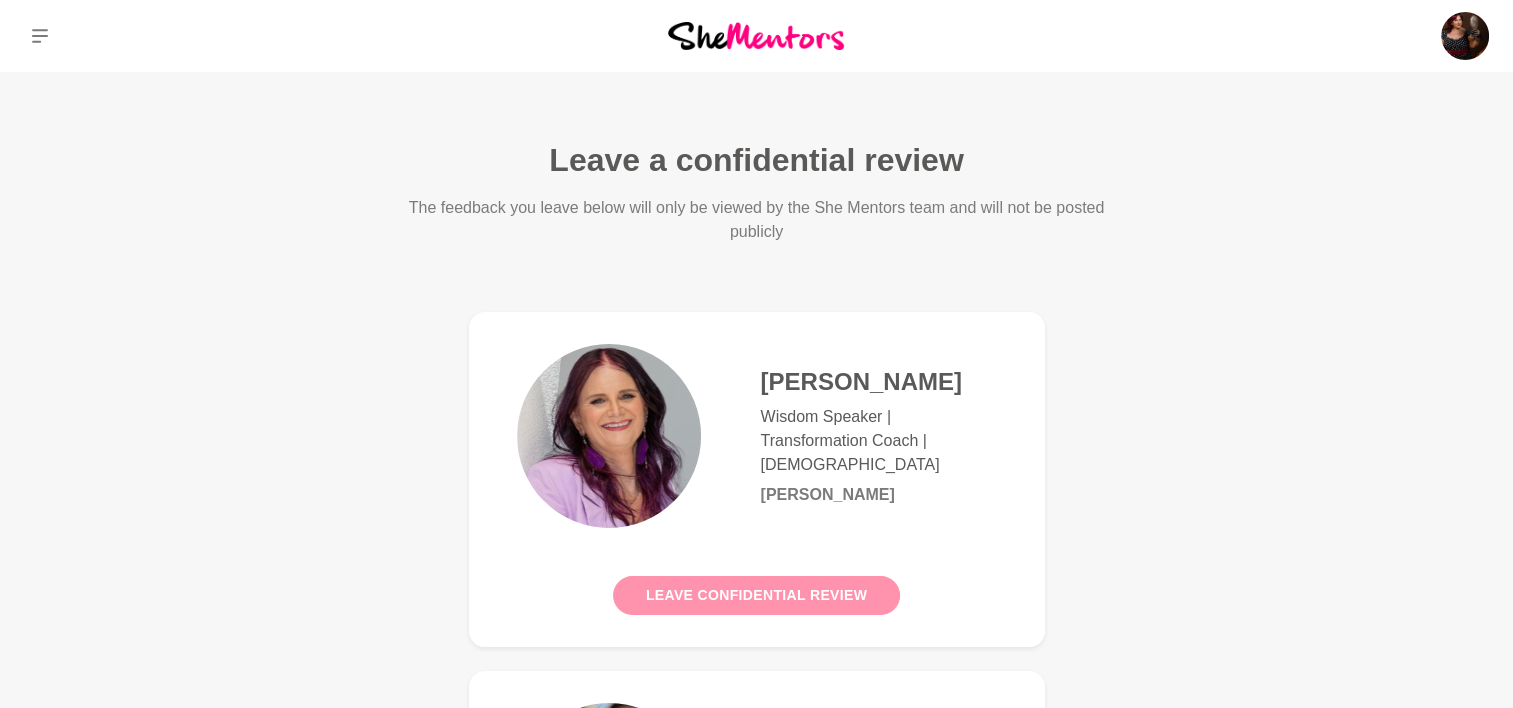click on "Leave confidential review" at bounding box center [756, 595] 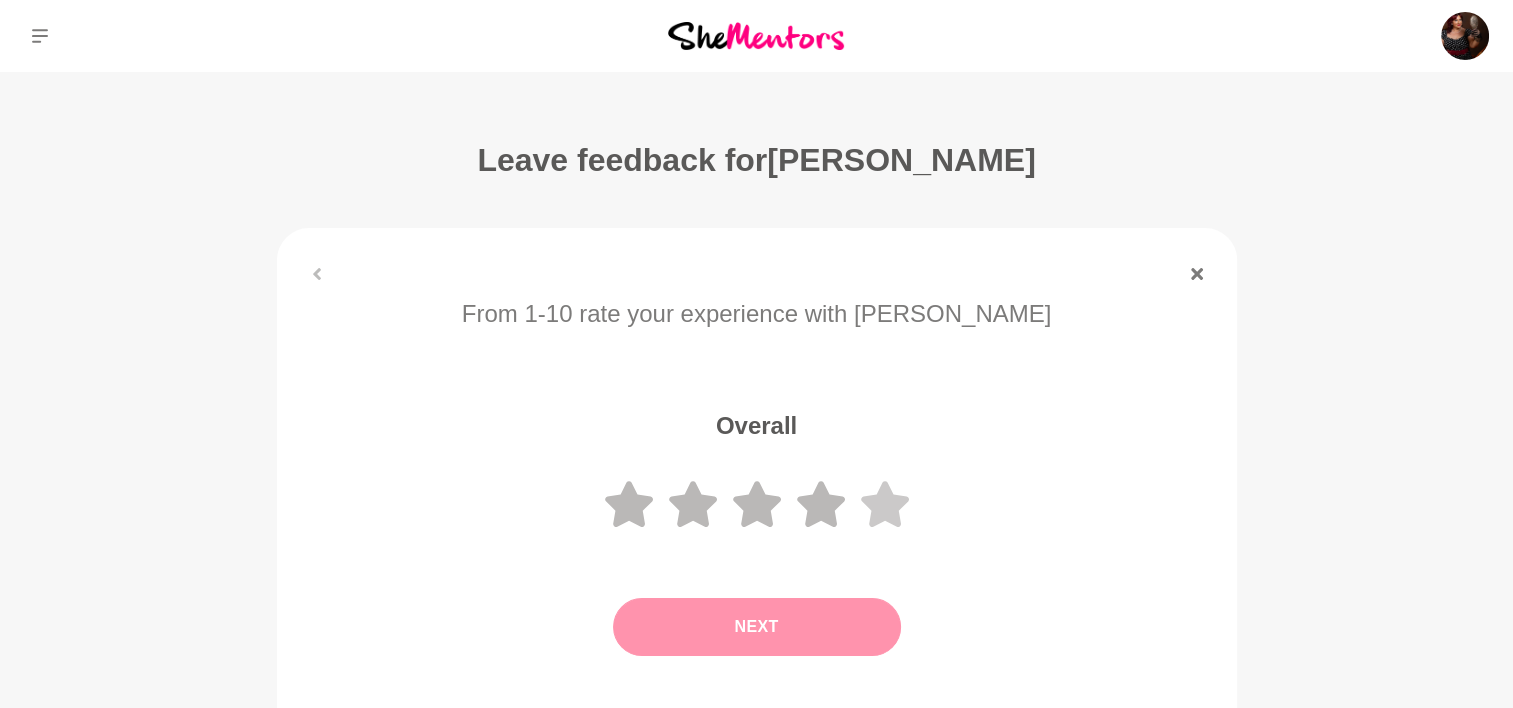 click 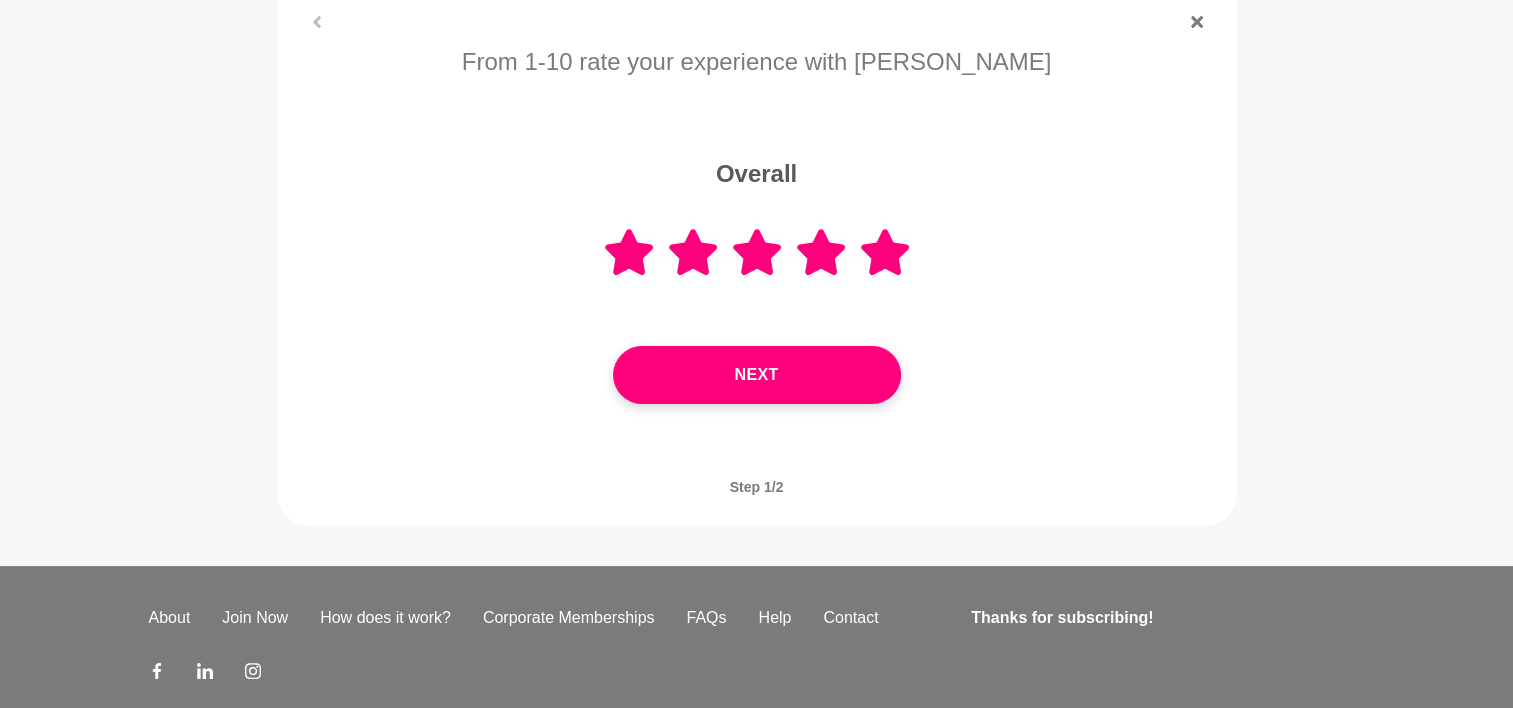 scroll, scrollTop: 236, scrollLeft: 0, axis: vertical 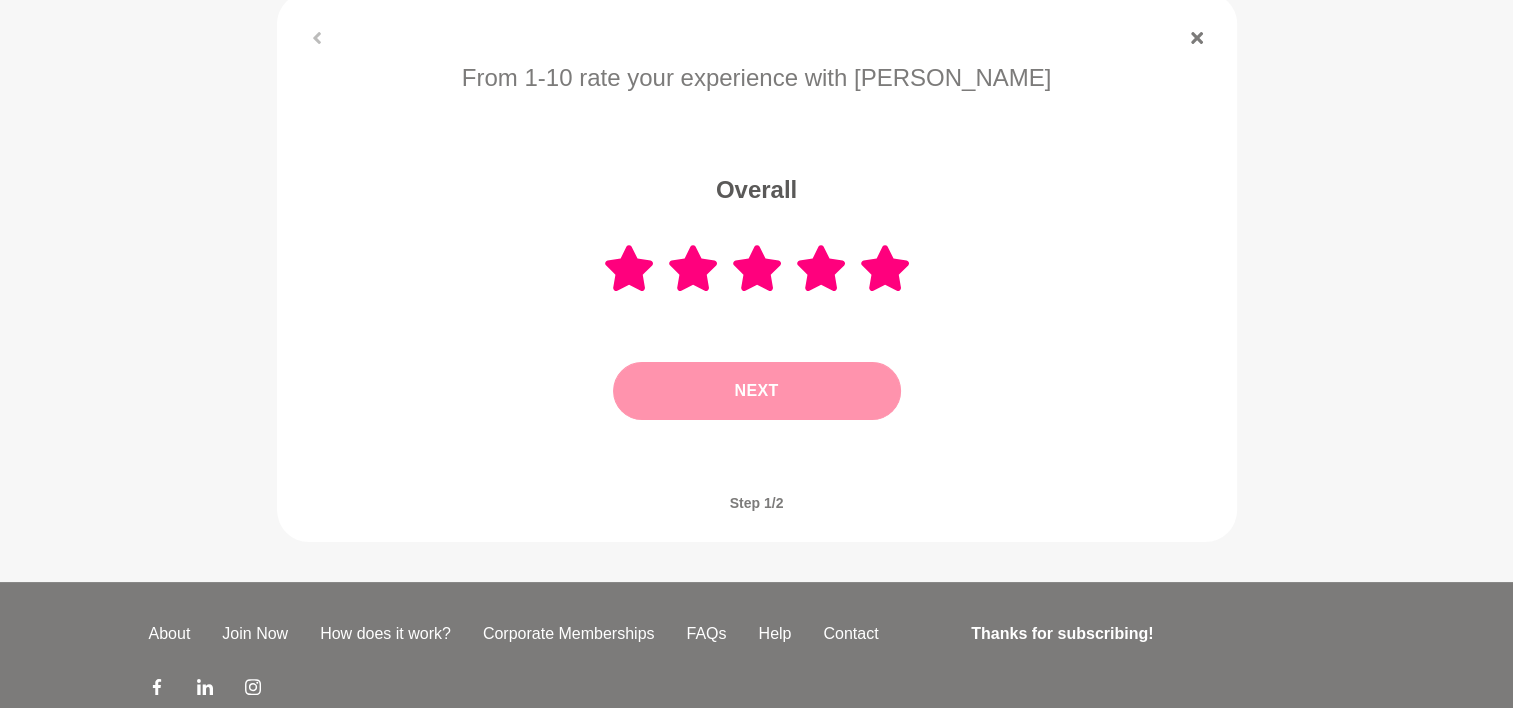 click on "Next" at bounding box center [757, 391] 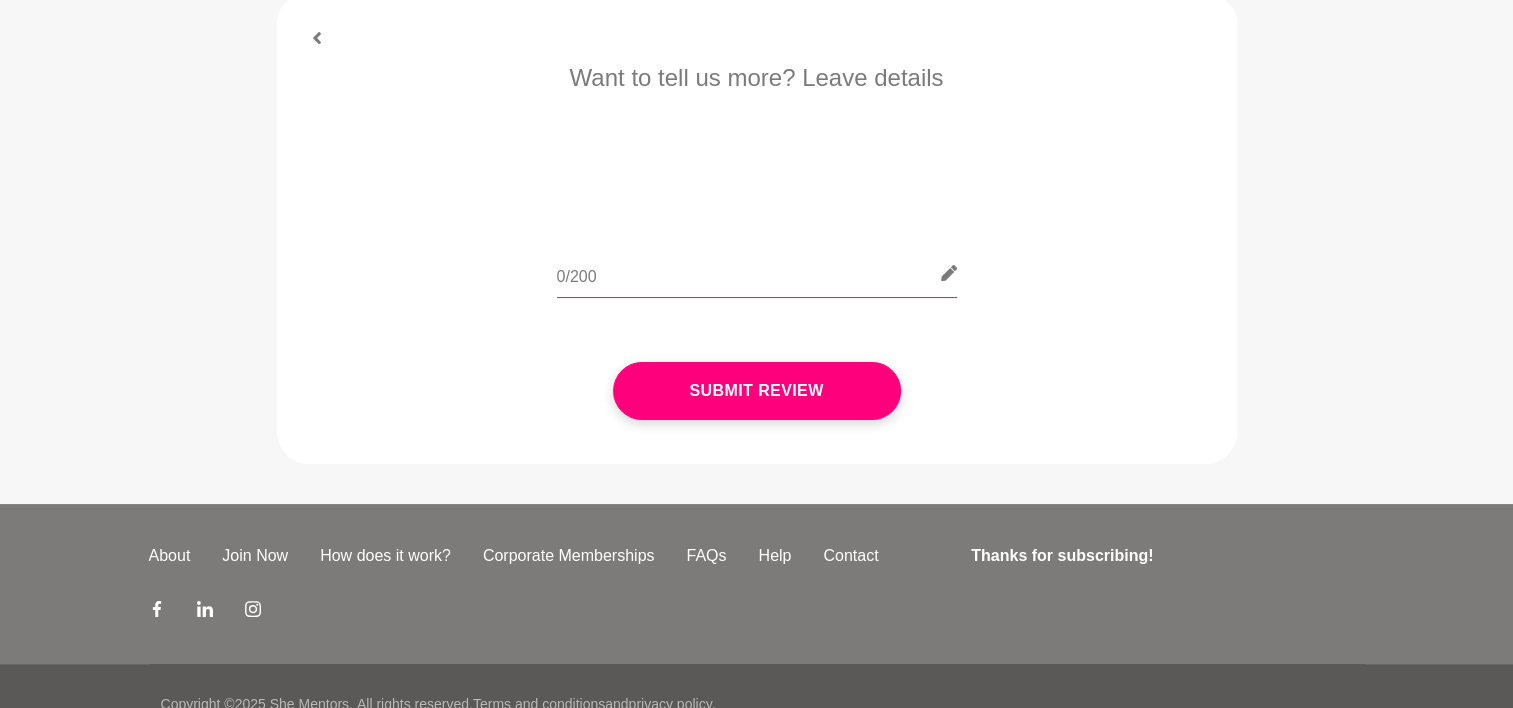 click at bounding box center [757, 273] 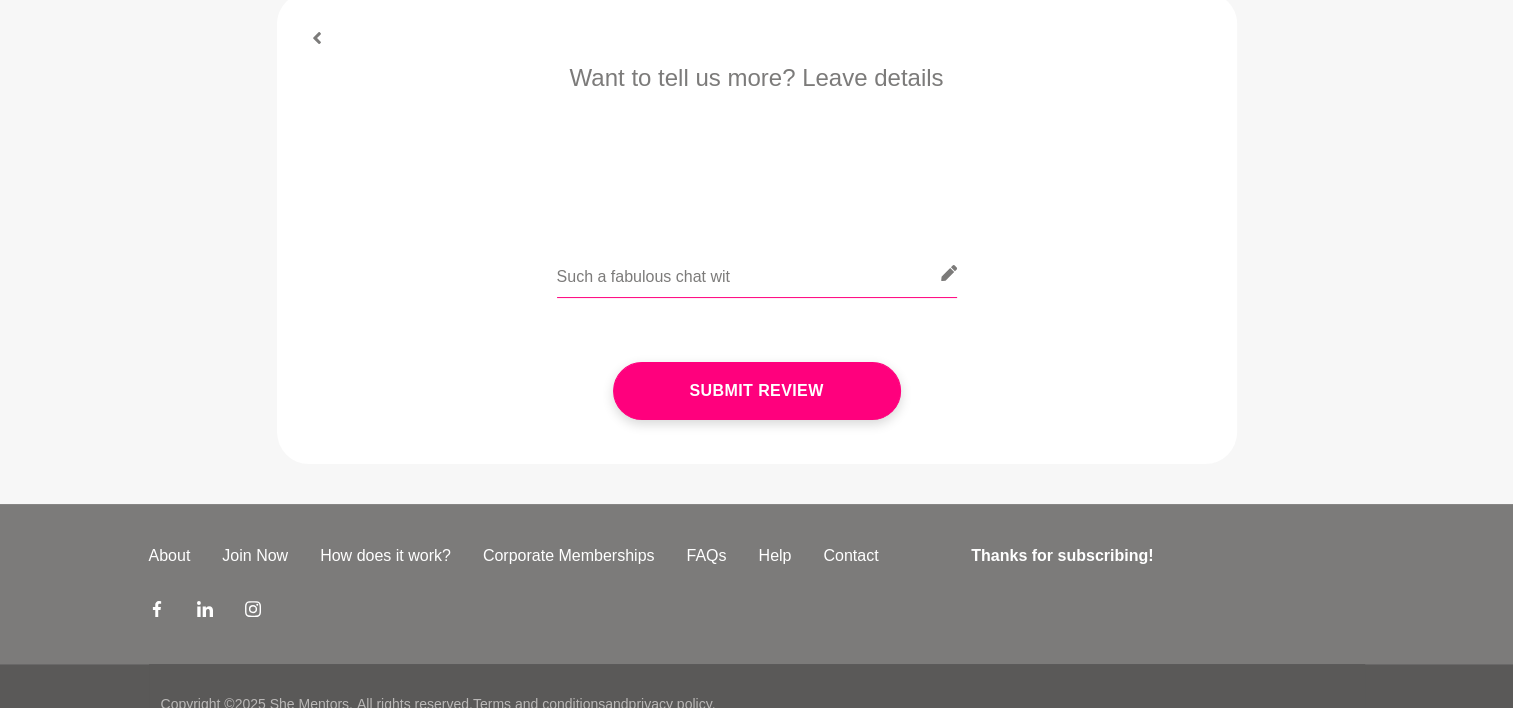 click on "Such a fabulous chat wit" at bounding box center [757, 273] 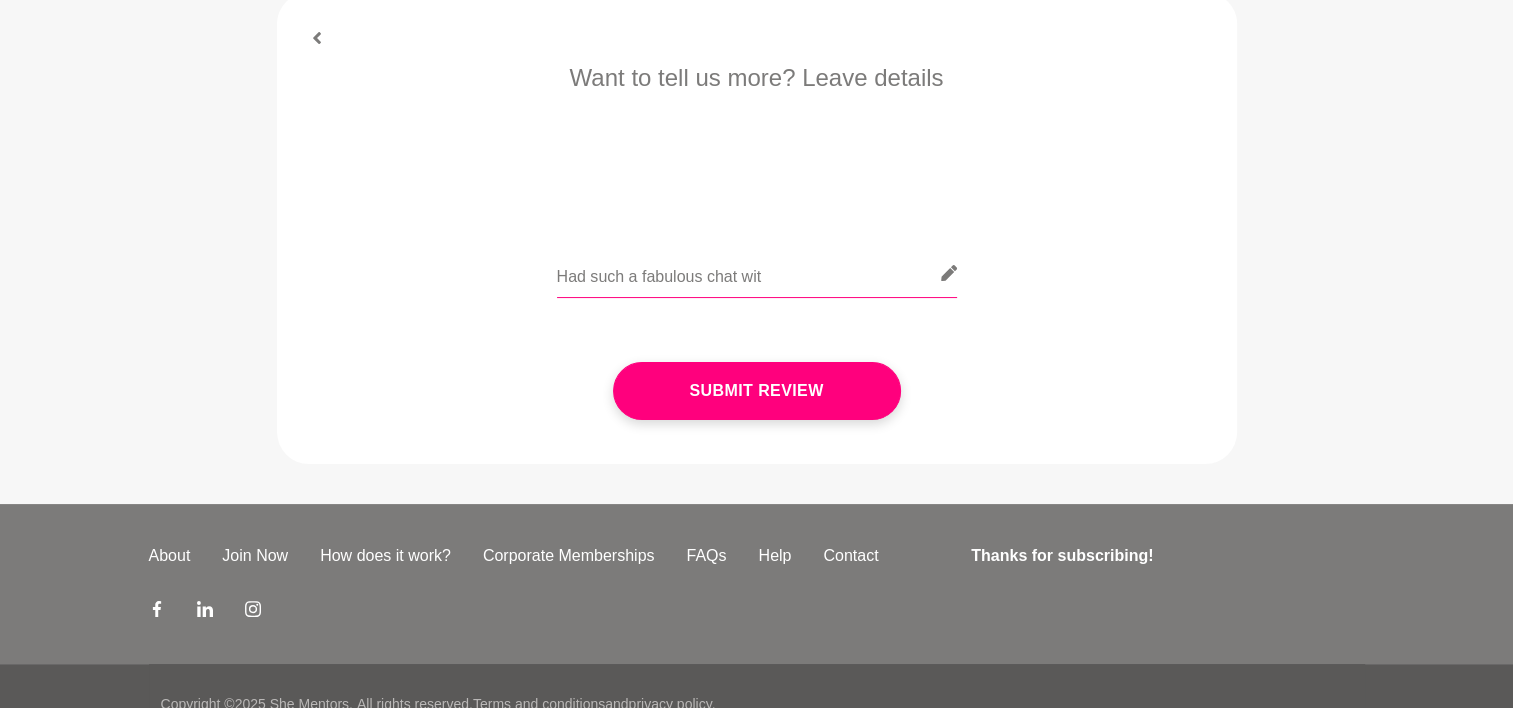 click on "Had such a fabulous chat wit" at bounding box center (757, 273) 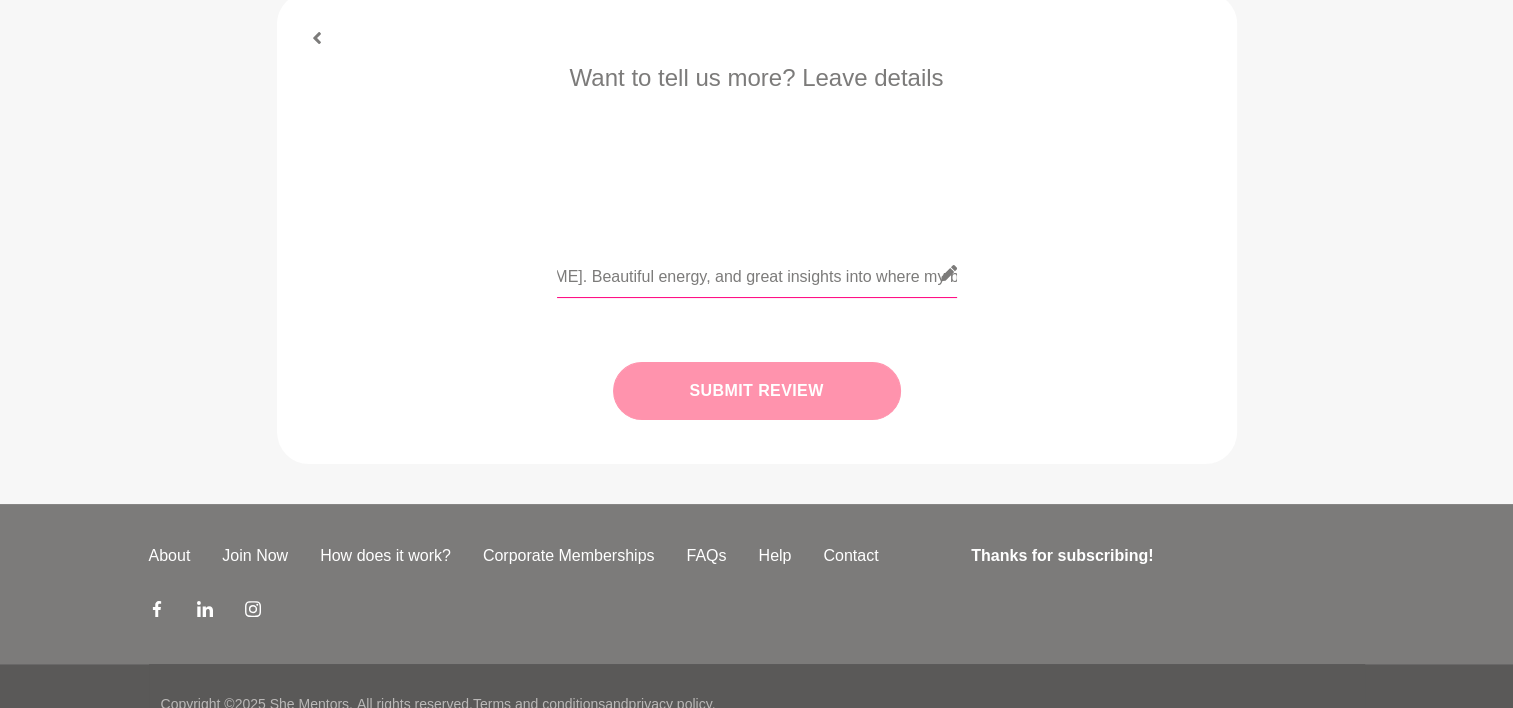 scroll, scrollTop: 0, scrollLeft: 1700, axis: horizontal 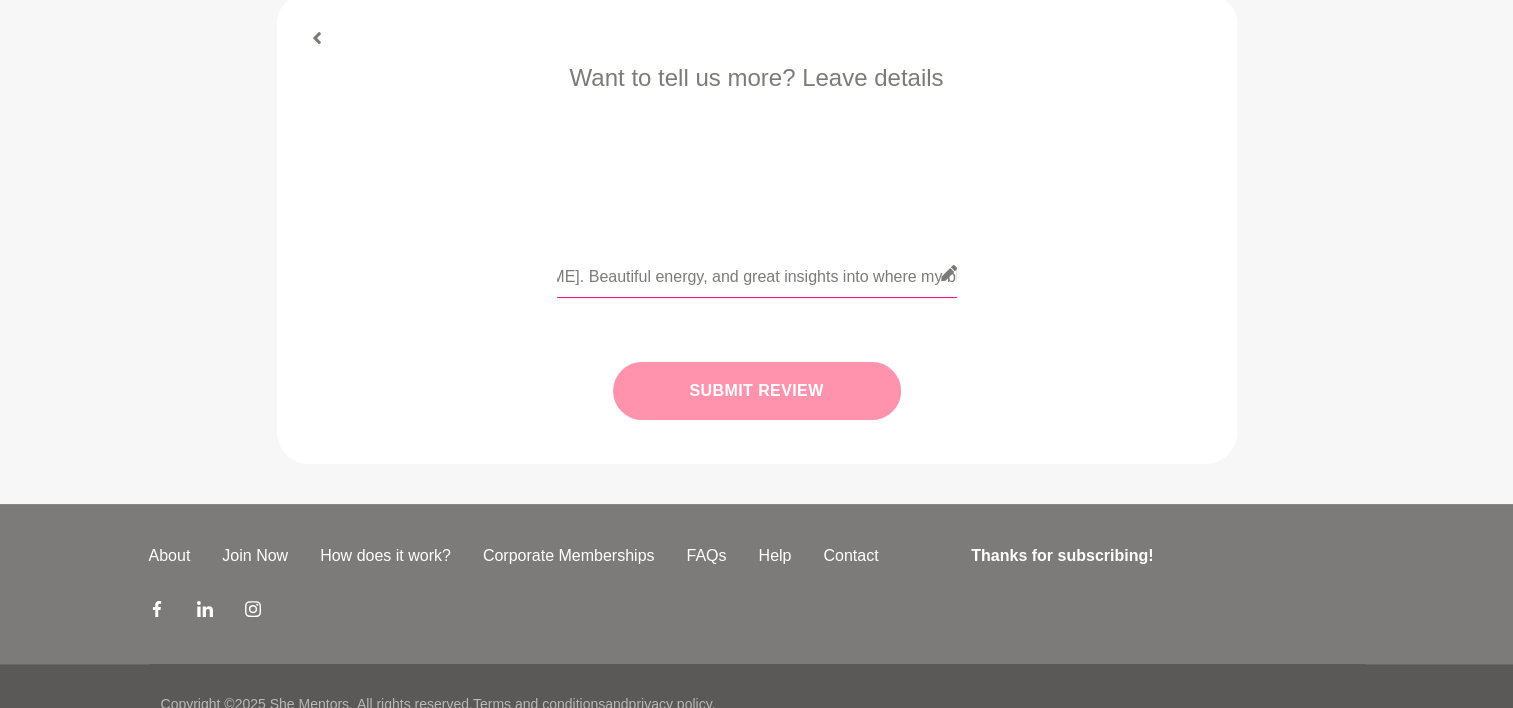 type on "Had such a fabulous chat with [PERSON_NAME]. We went through so much in such a short time, and I just wanted to keep on talking. Really looking forward to having another catch up. I highly recommend having a chat with [PERSON_NAME]. Beautiful energy, and great insights into where my blocks are in my business." 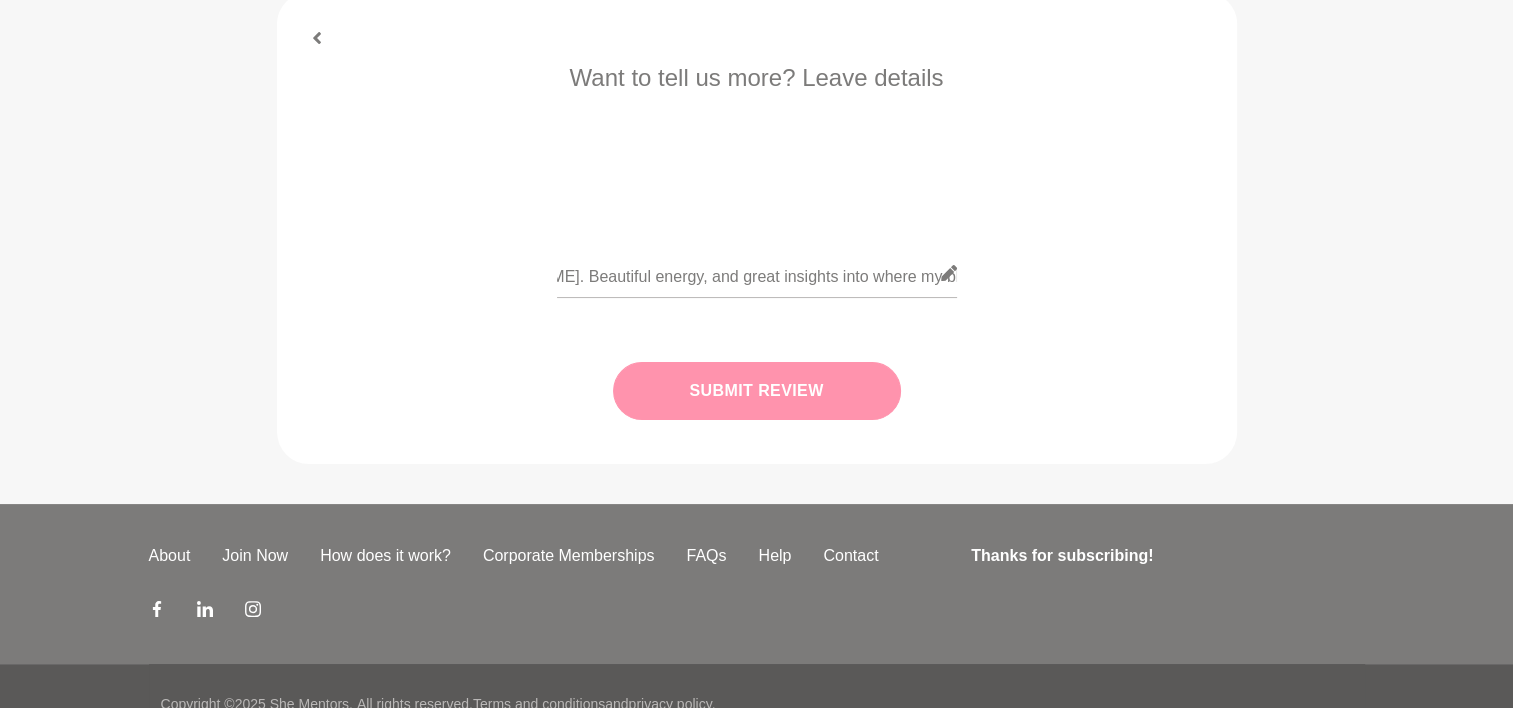 scroll, scrollTop: 0, scrollLeft: 0, axis: both 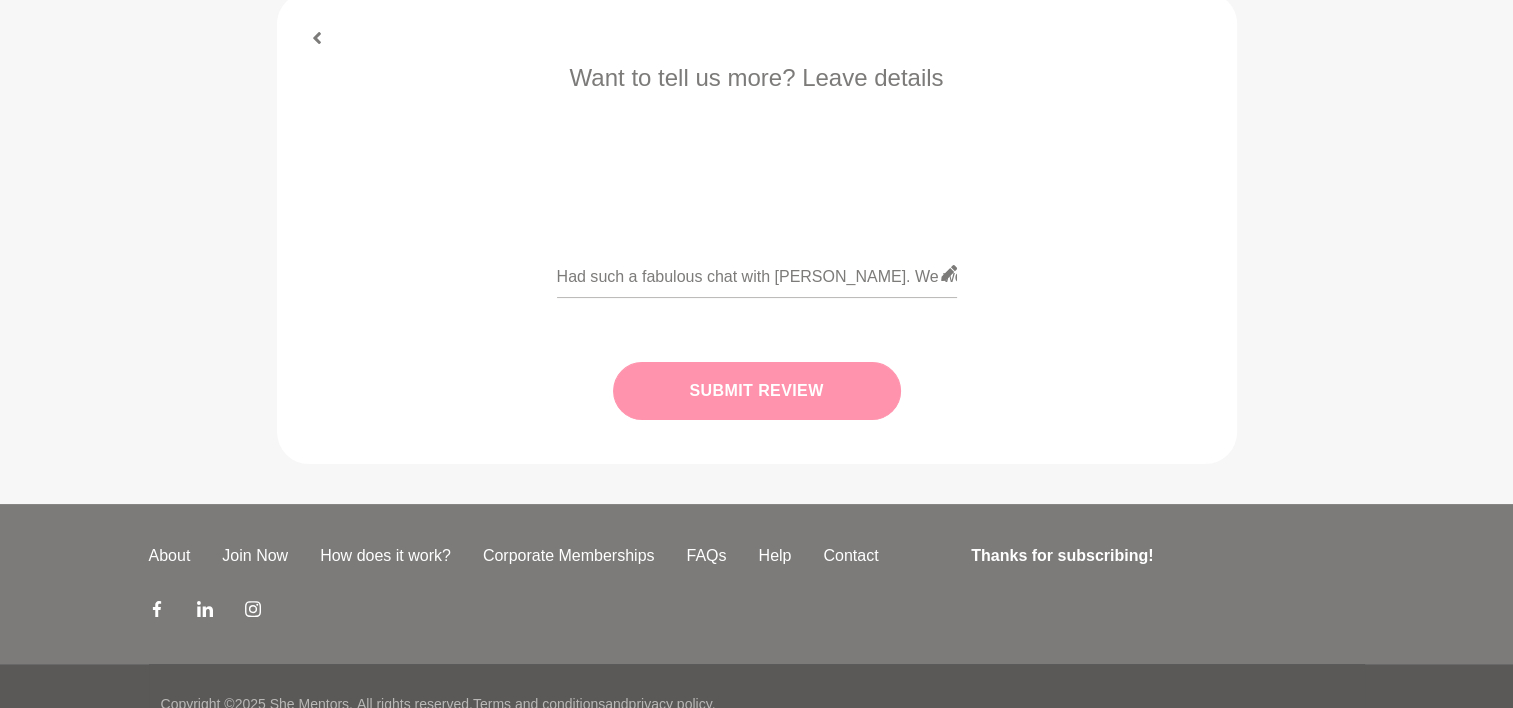 click on "Submit Review" at bounding box center (757, 391) 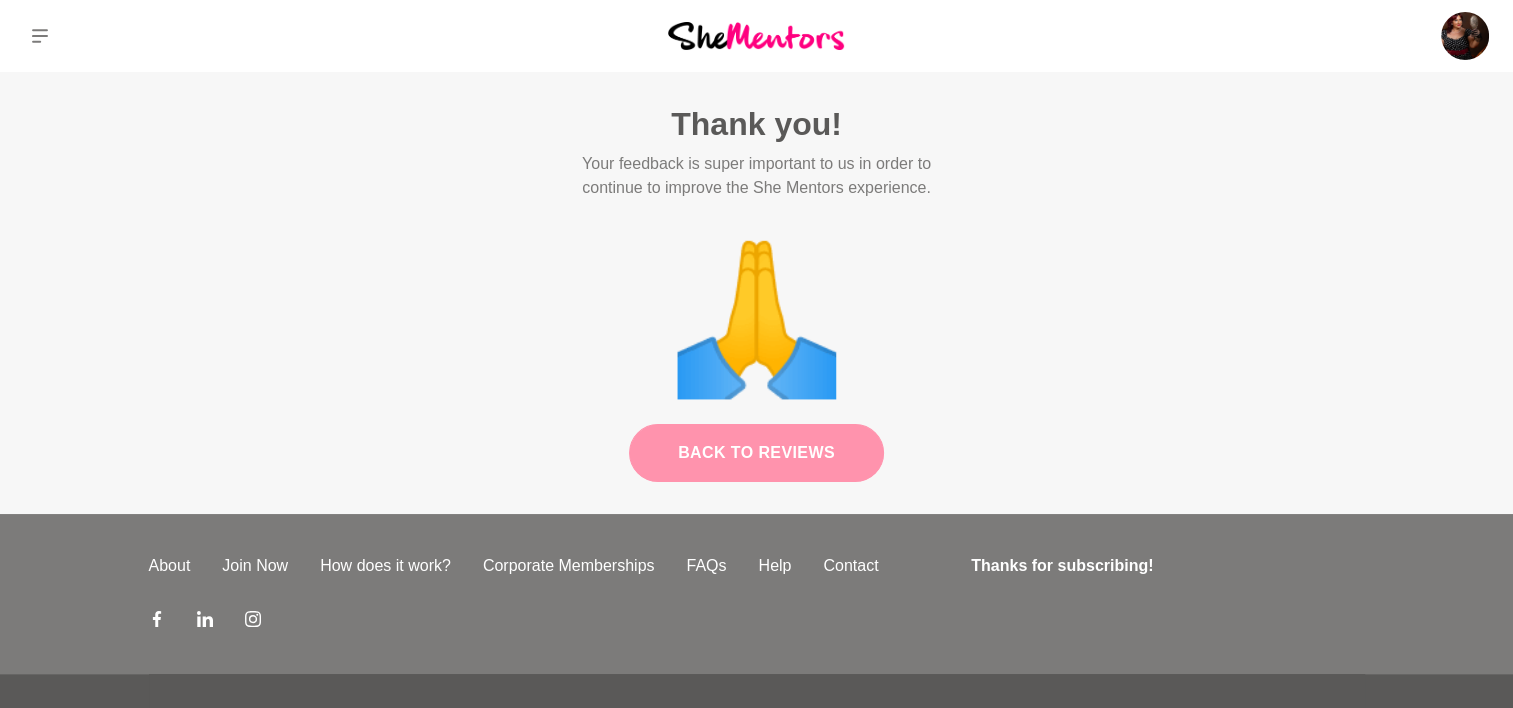 click on "Back to Reviews" at bounding box center (756, 453) 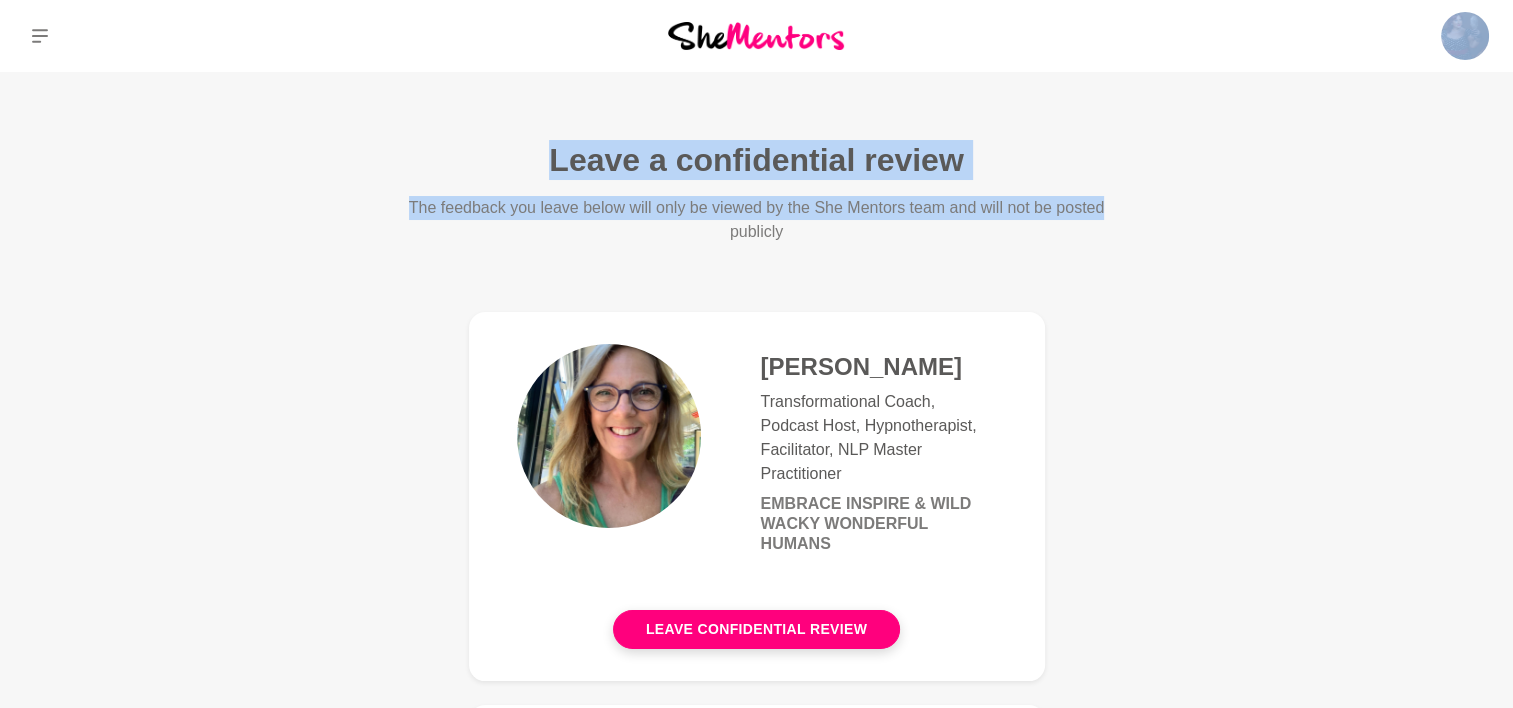 drag, startPoint x: 1511, startPoint y: 53, endPoint x: 1515, endPoint y: 108, distance: 55.145264 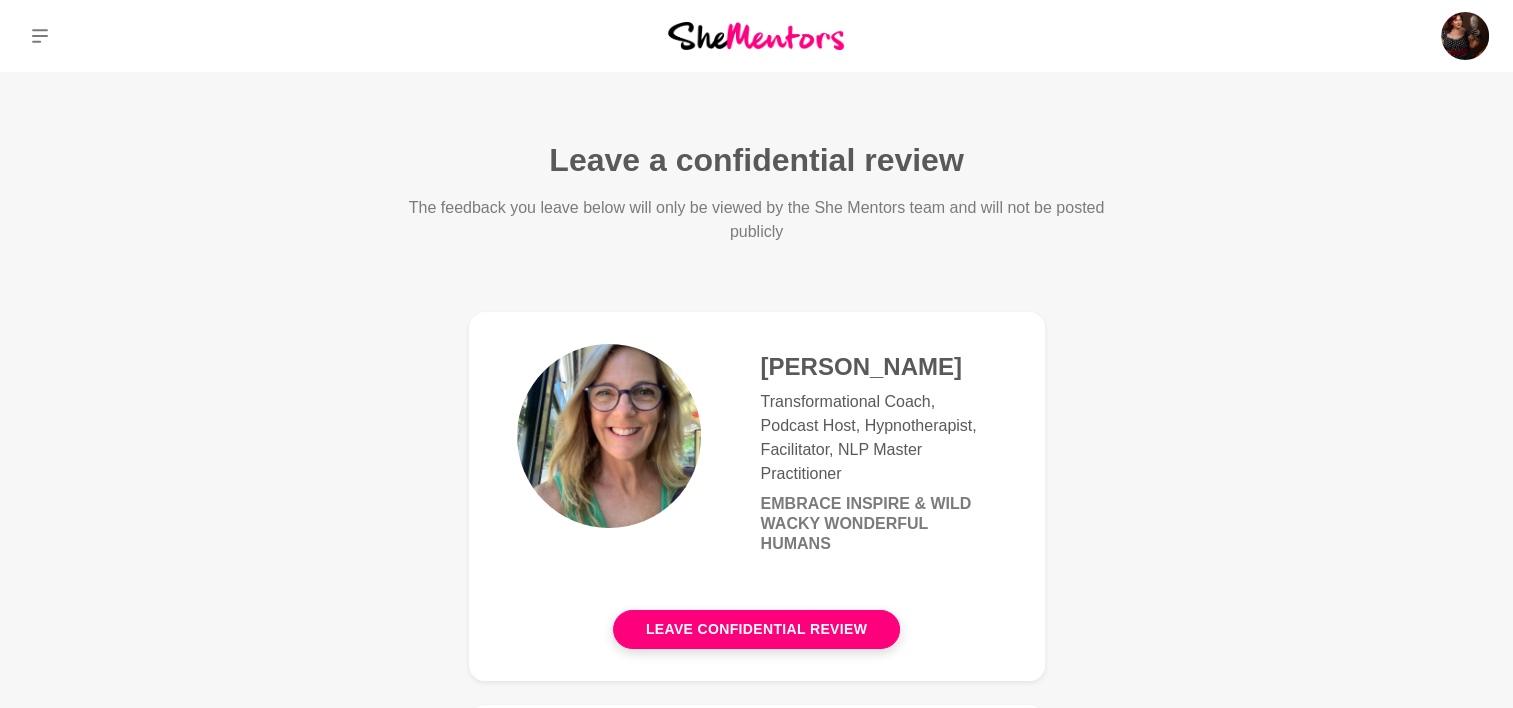 click on "Leave a confidential review The feedback you leave below will only be viewed by the She Mentors team and will not be posted publicly [PERSON_NAME] Transformational Coach, Podcast Host, Hypnotherapist, Facilitator, NLP Master Practitioner Embrace Inspire & Wild Wacky Wonderful Humans Leave confidential review [PERSON_NAME] CEO and Founder Quantum Impact Group Pty Ltd Leave confidential review [PERSON_NAME] People and Culture Manager ZOZO [GEOGRAPHIC_DATA]  Leave confidential review [PERSON_NAME] Payments Product Specialist Leave confidential review [PERSON_NAME] Founder The Curve Cult & Fat Wellness Collective Leave confidential review" at bounding box center (756, 1128) 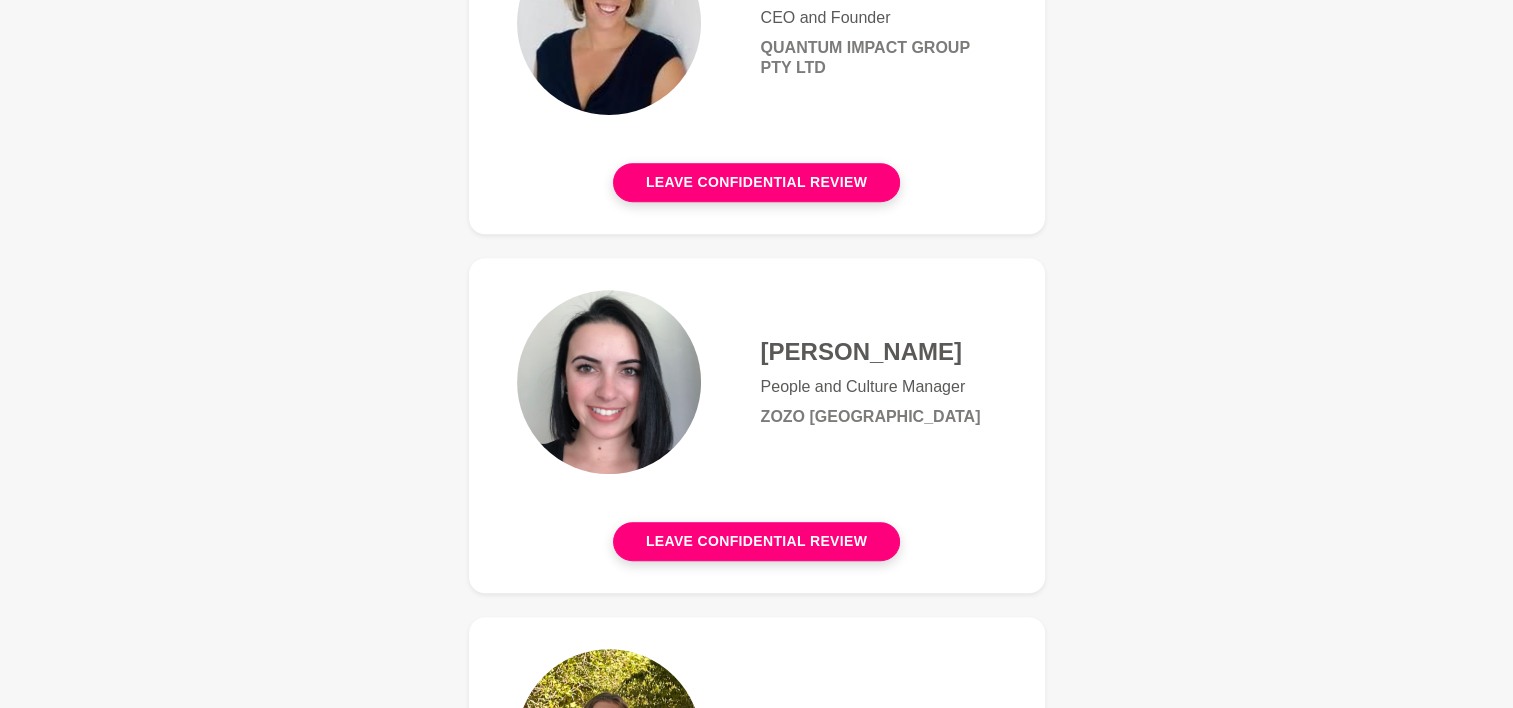 scroll, scrollTop: 803, scrollLeft: 0, axis: vertical 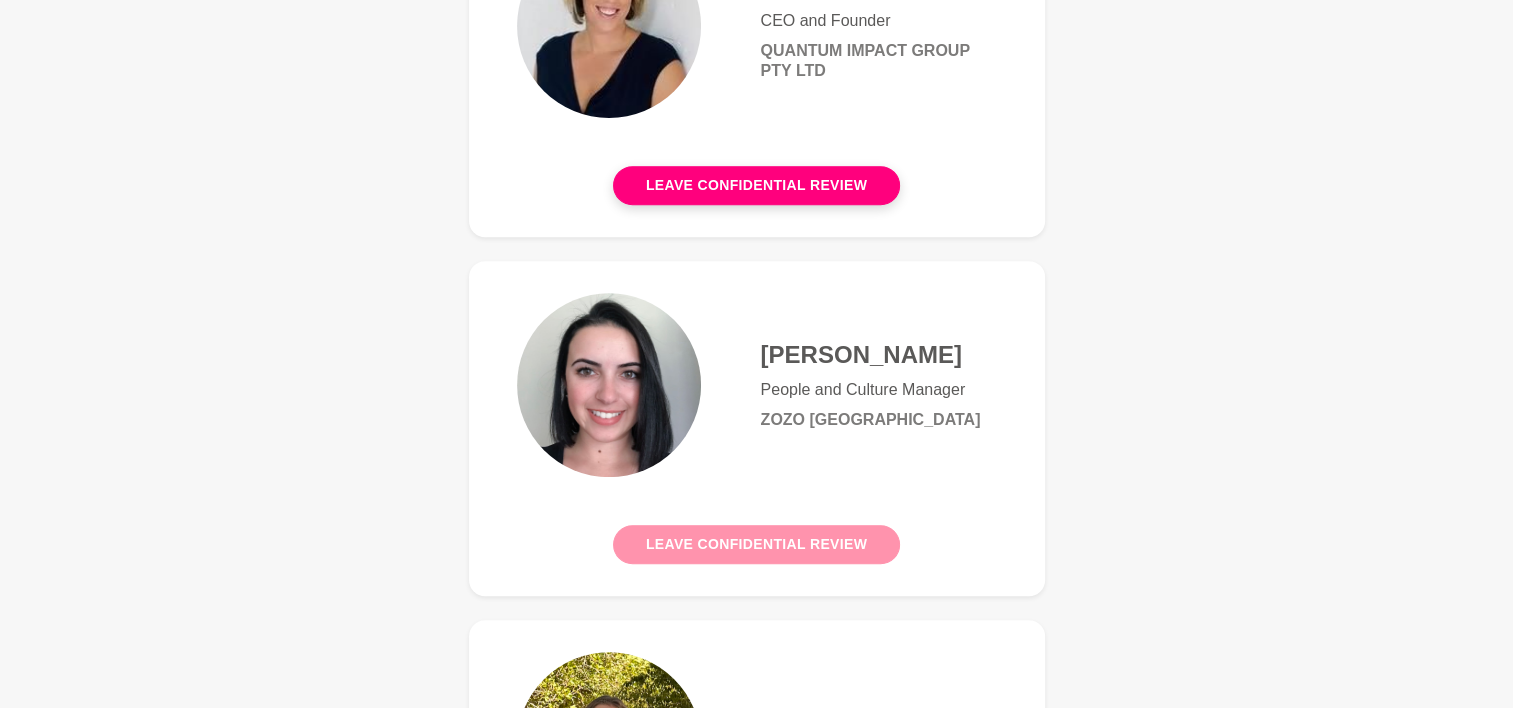 click on "Leave confidential review" at bounding box center [756, 544] 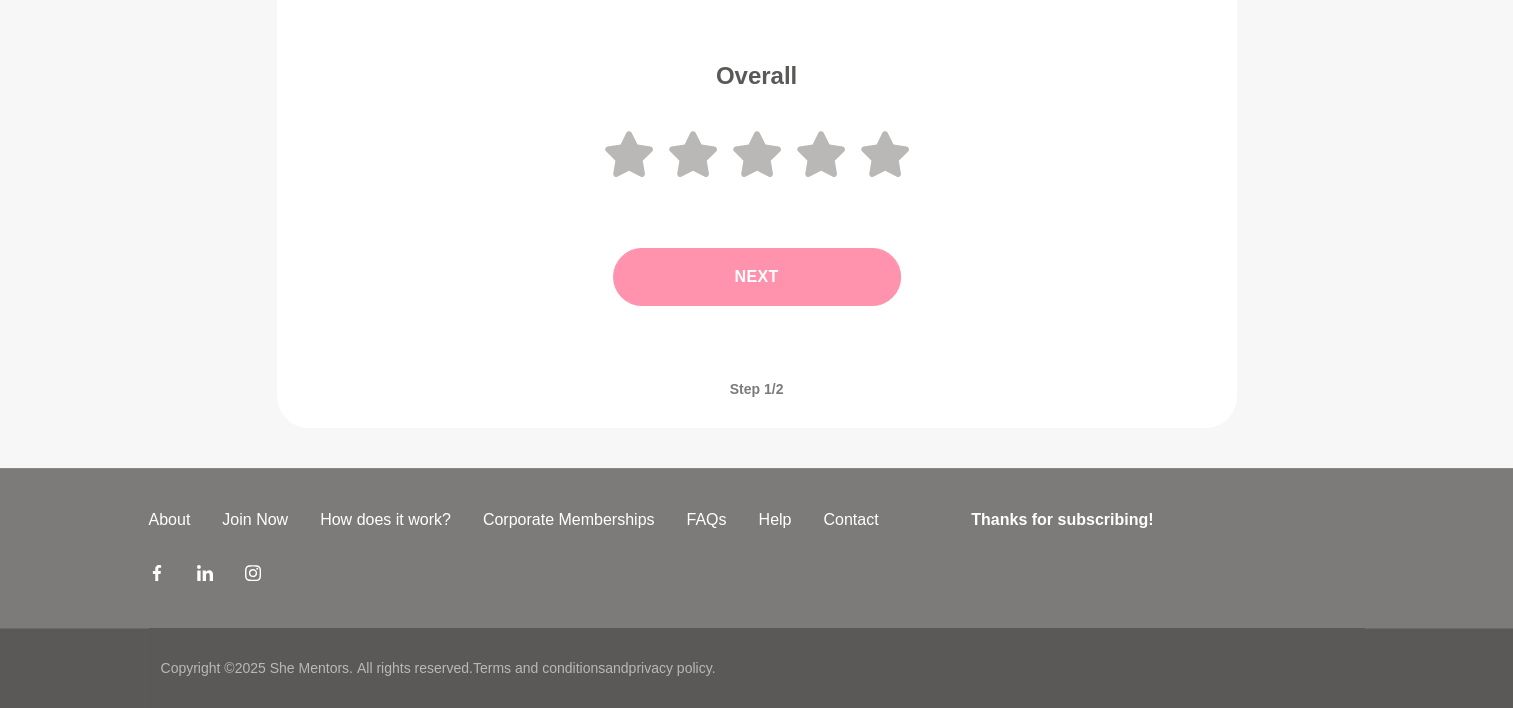 scroll, scrollTop: 0, scrollLeft: 0, axis: both 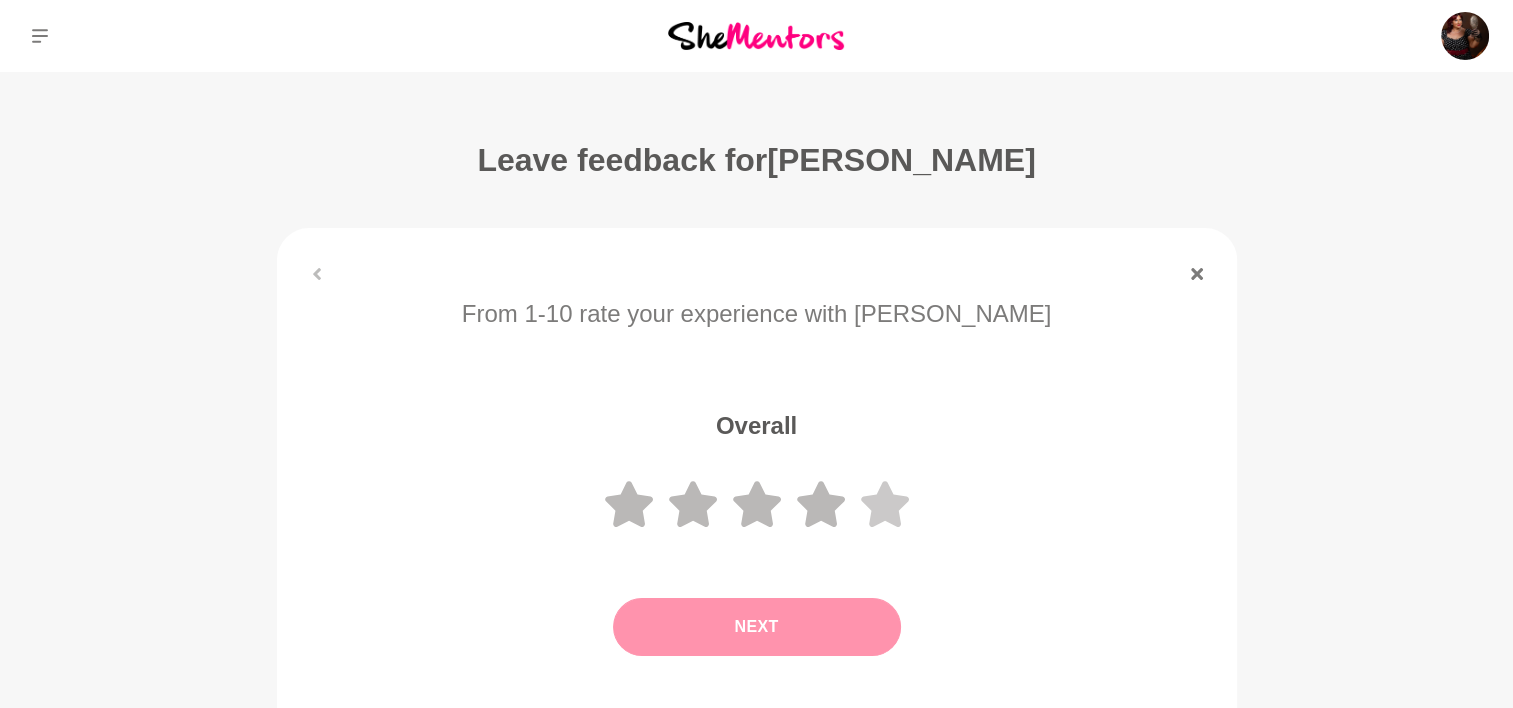 click 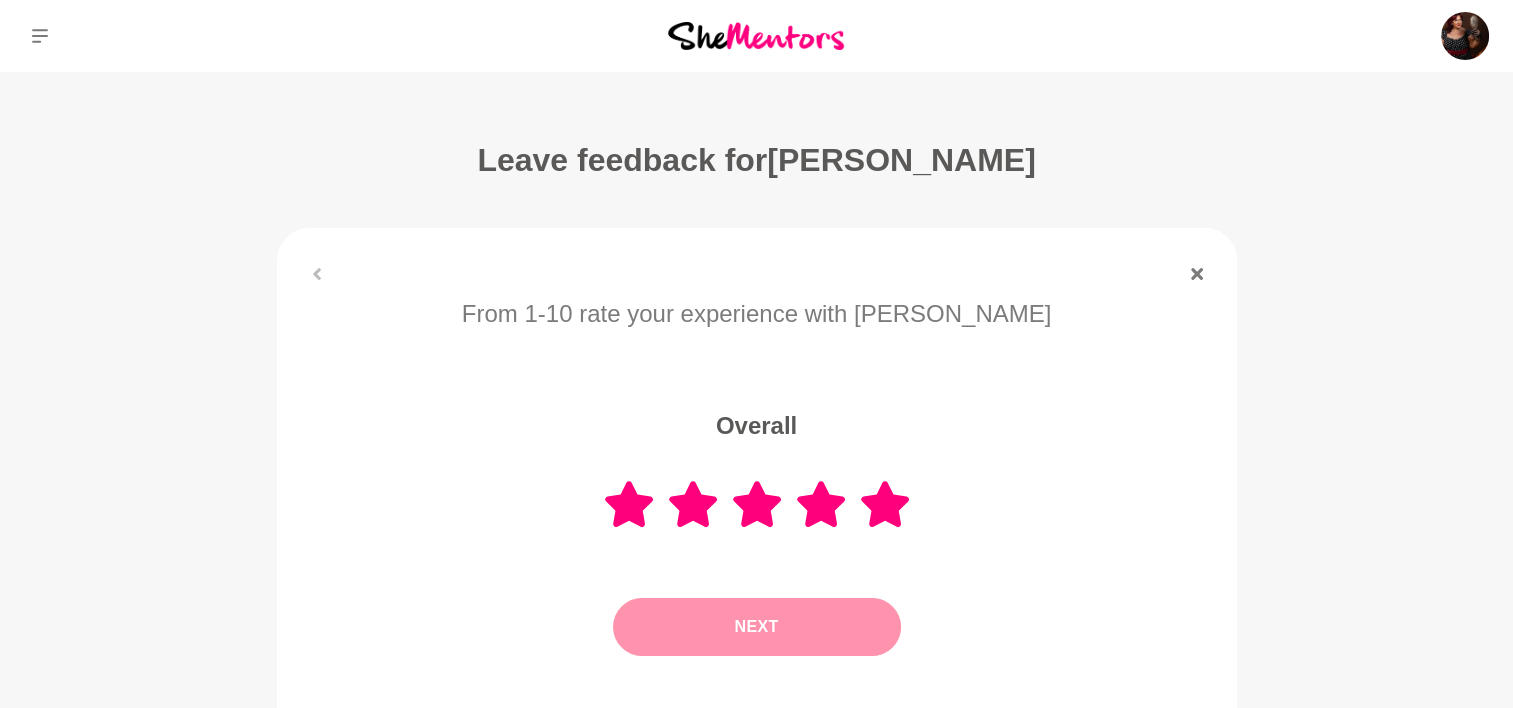 click on "Next" at bounding box center [757, 627] 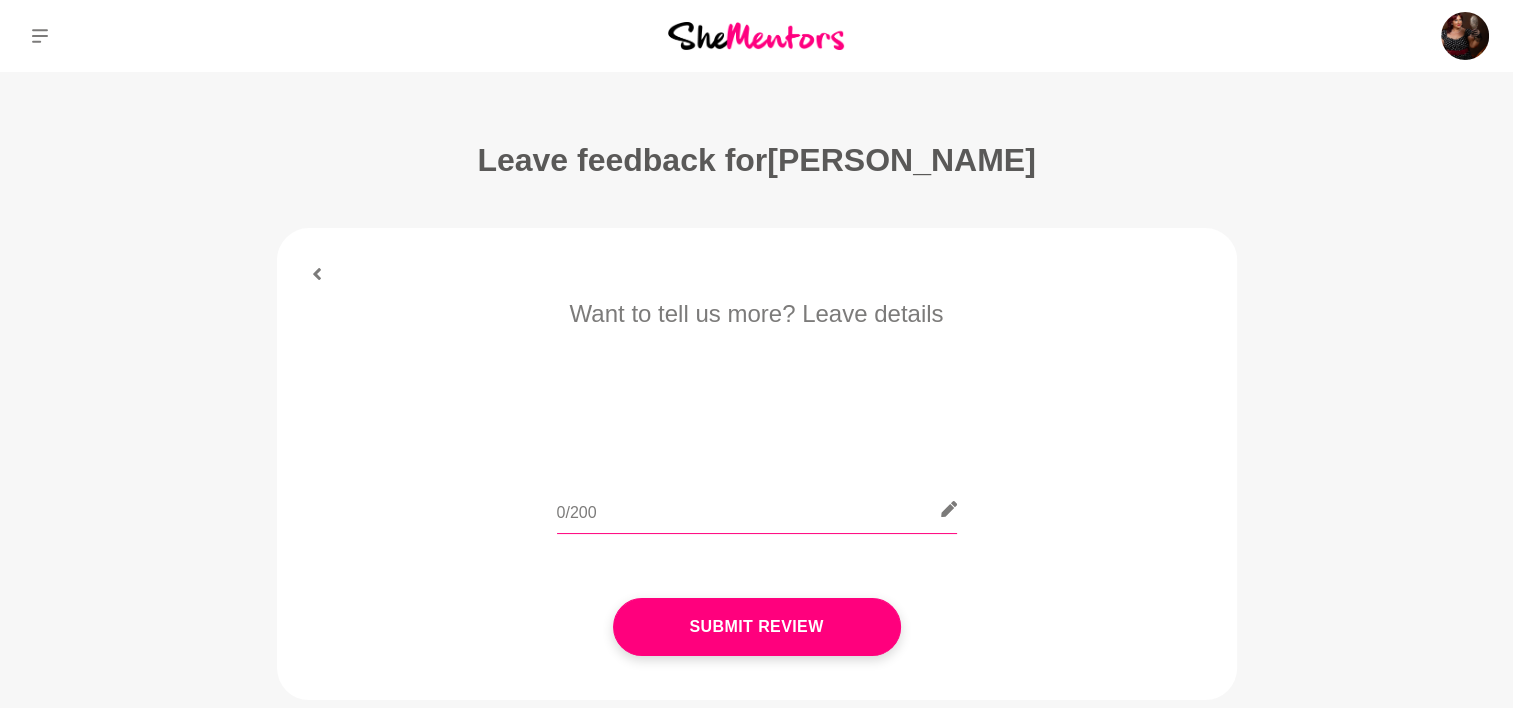 click at bounding box center (757, 509) 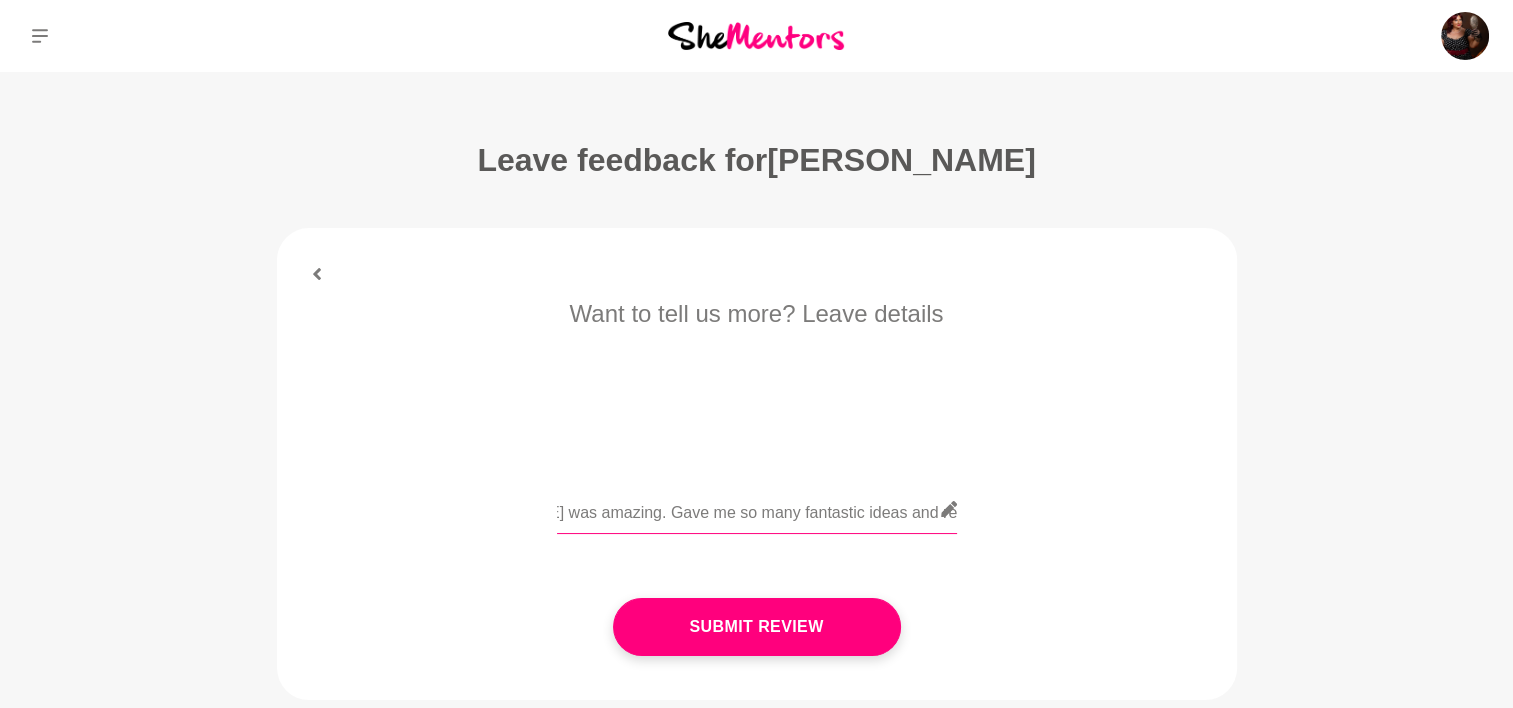 scroll, scrollTop: 0, scrollLeft: 128, axis: horizontal 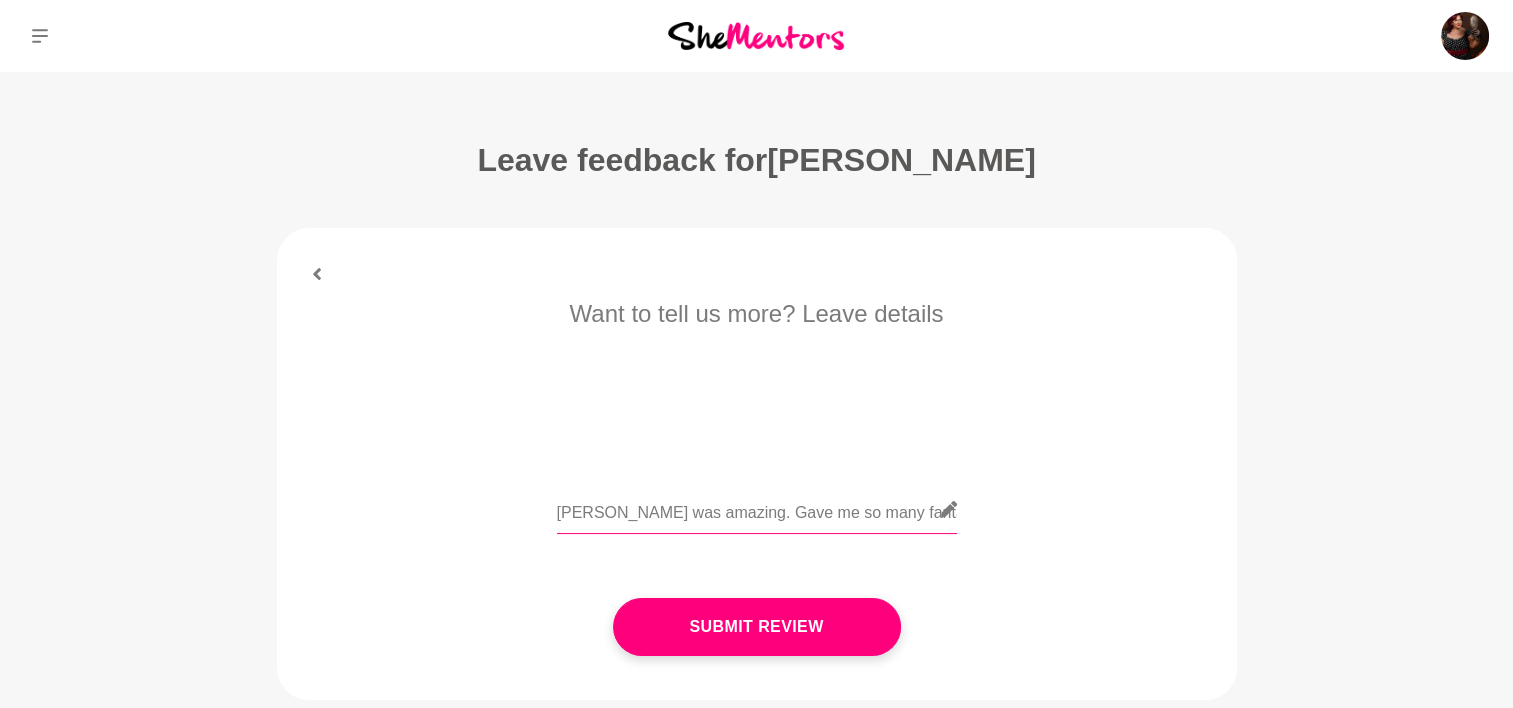 click on "[PERSON_NAME] was amazing. Gave me so many fantastic ideas, recomendations" at bounding box center [757, 509] 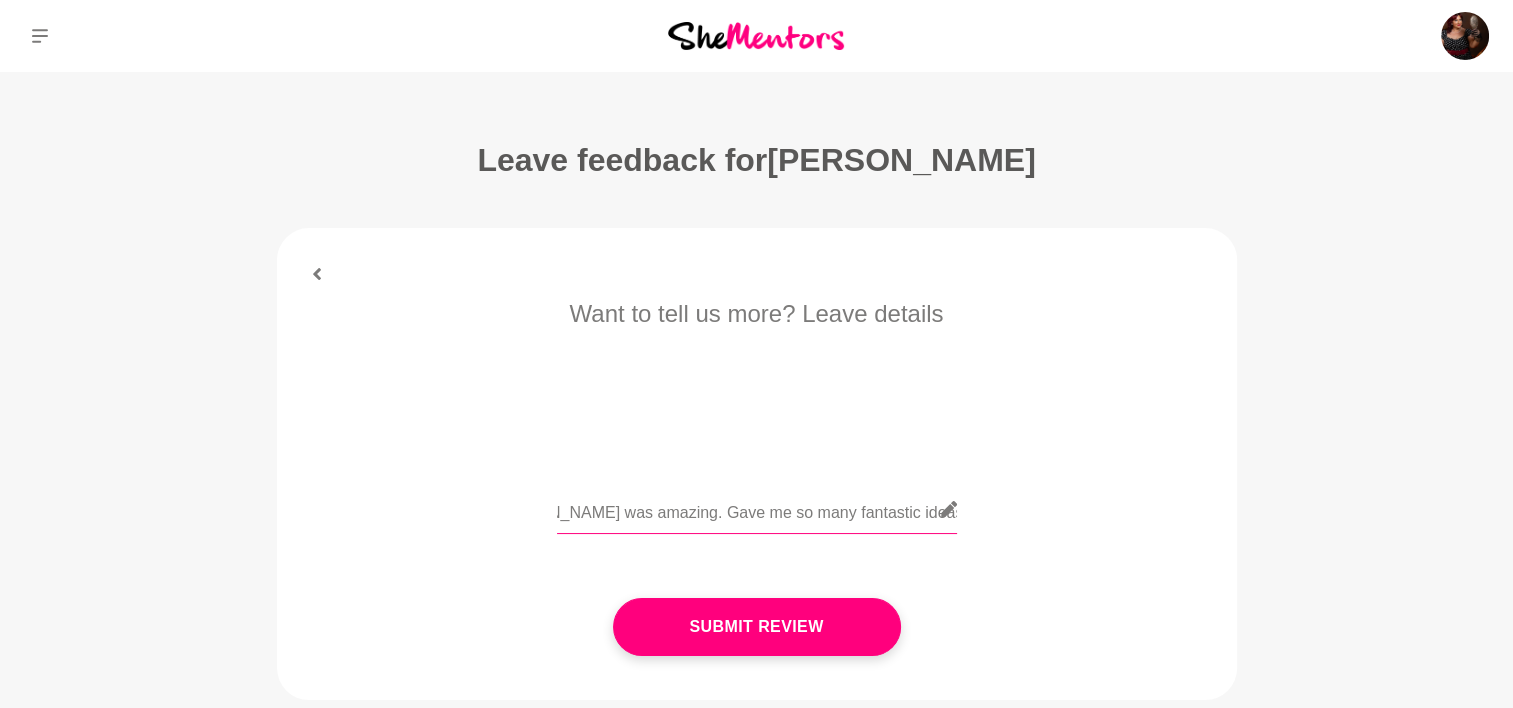 scroll, scrollTop: 0, scrollLeft: 101, axis: horizontal 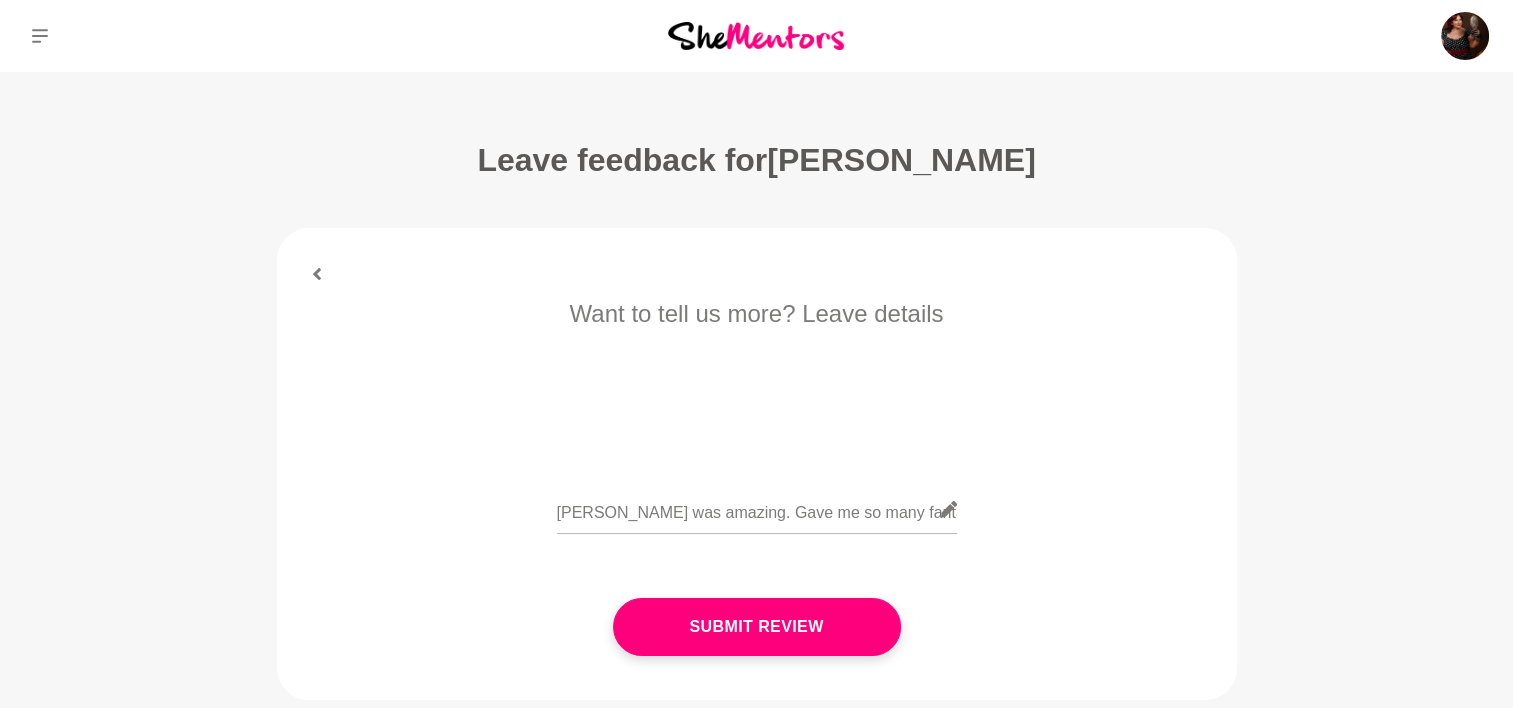 click on "[PERSON_NAME] was amazing. Gave me so many fantastic ideas, recommendations" at bounding box center [757, 521] 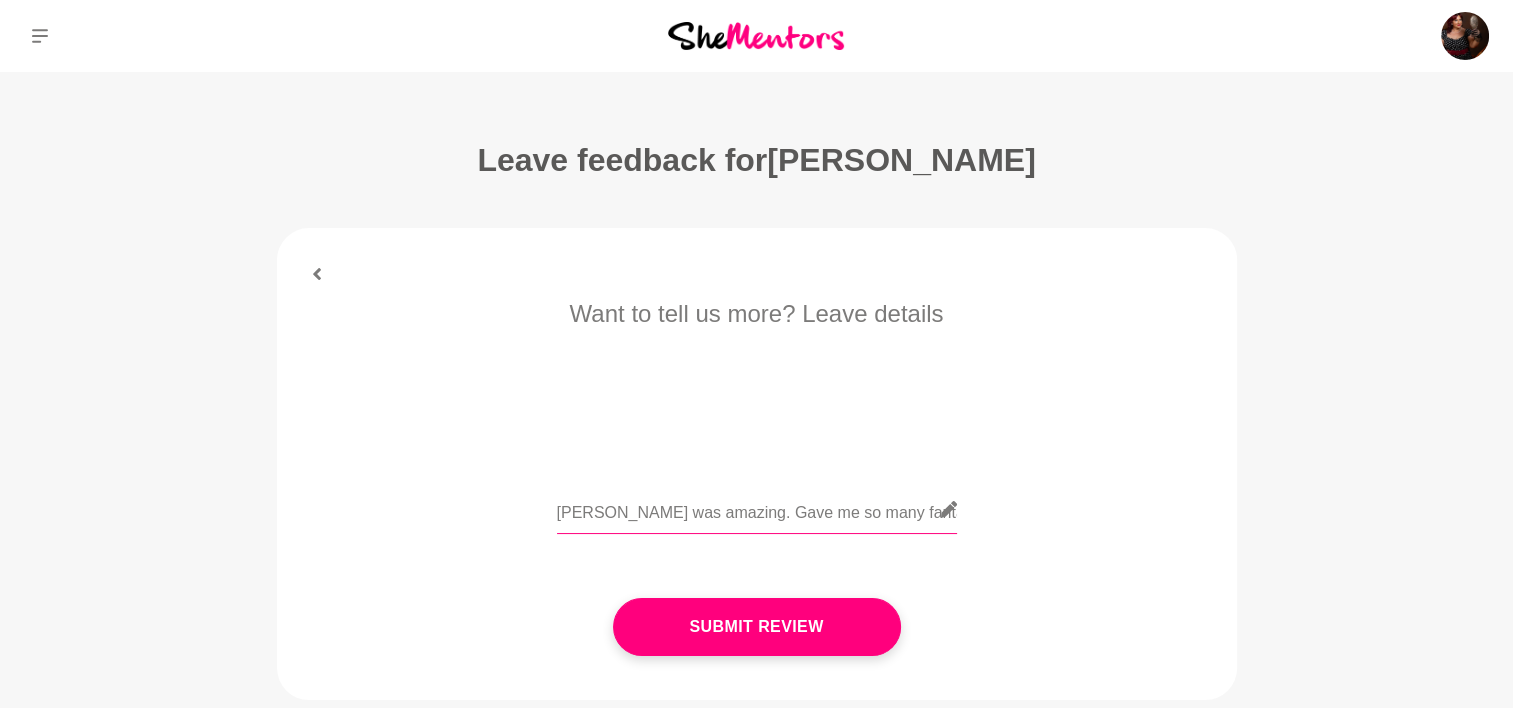 click on "[PERSON_NAME] was amazing. Gave me so many fantastic ideas, recommendations" at bounding box center [757, 509] 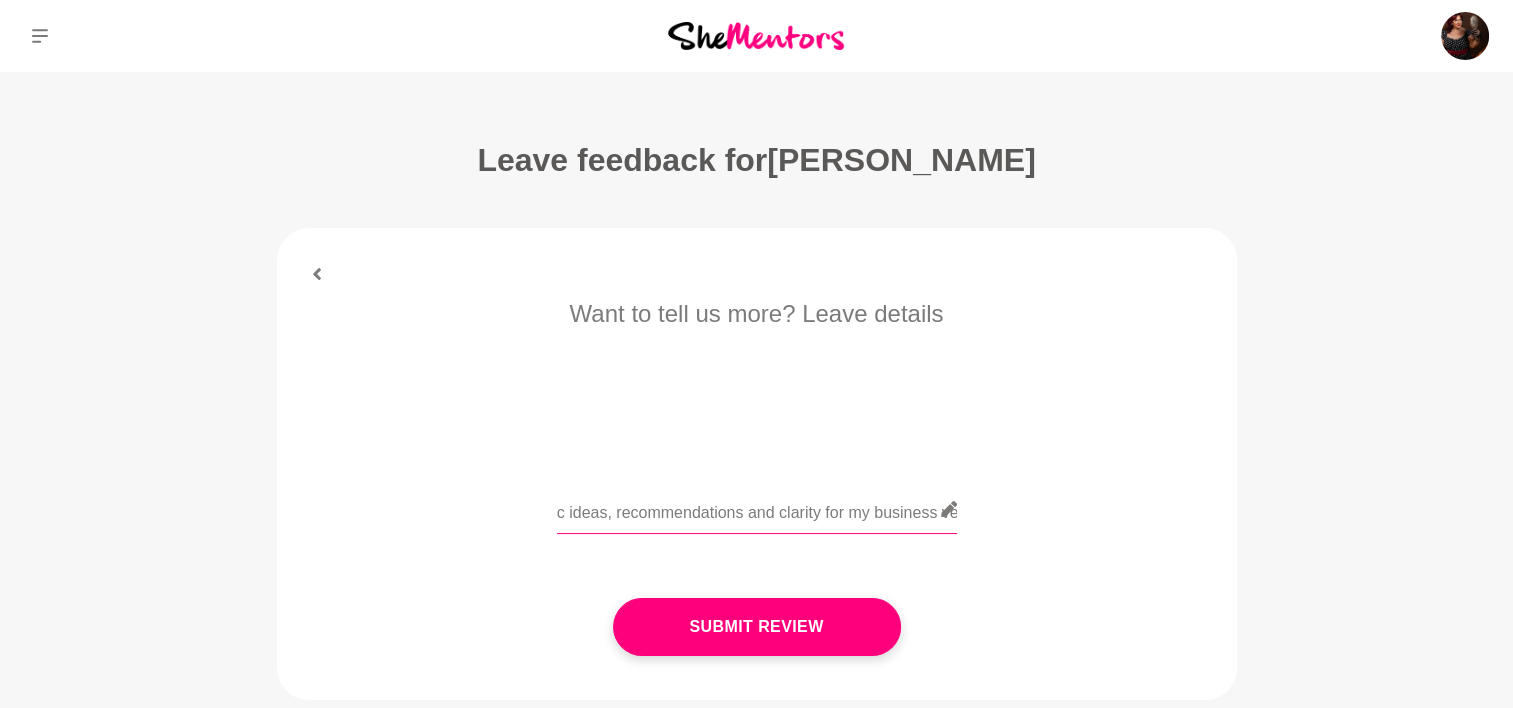 scroll, scrollTop: 0, scrollLeft: 440, axis: horizontal 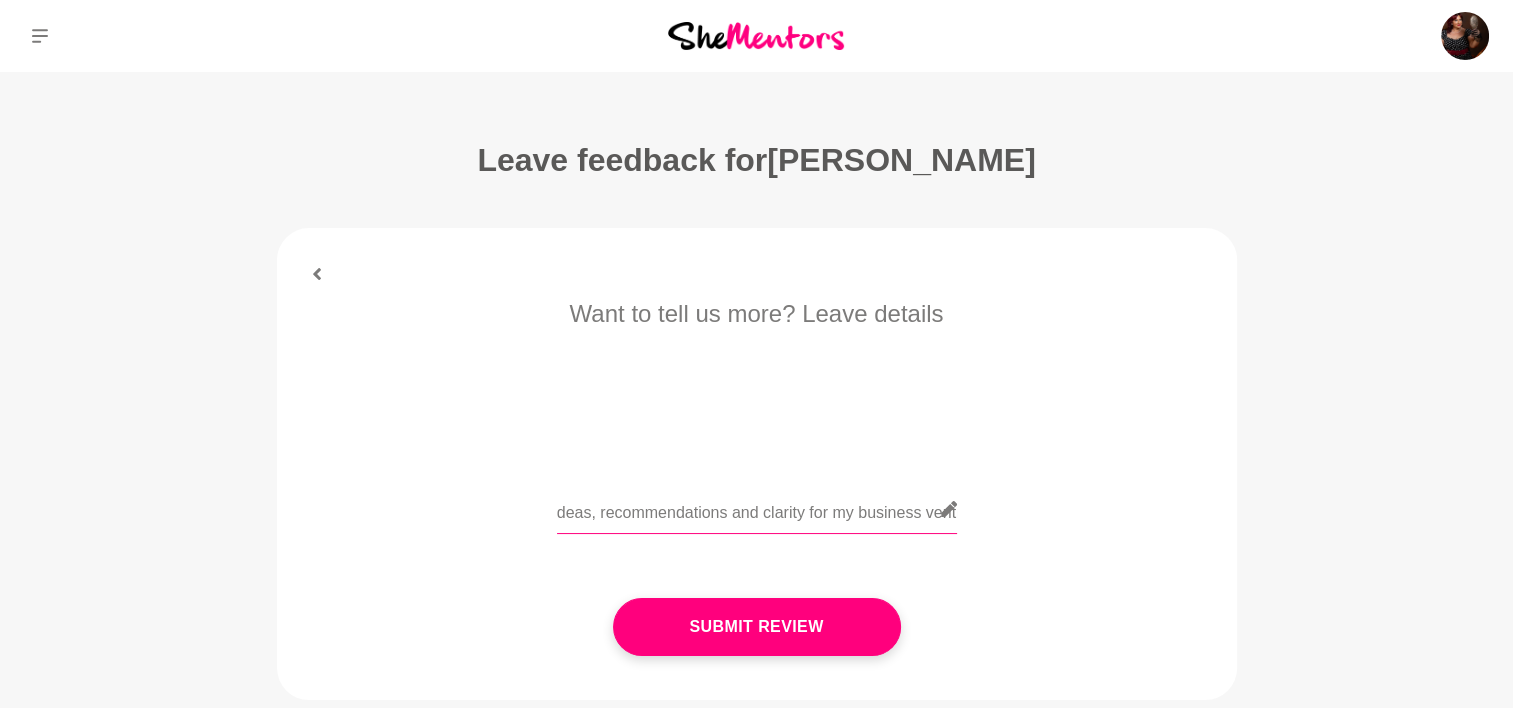 click on "[PERSON_NAME] was amazing. Gave me so many fantastic ideas, recommendations and clarity for my business venture and pitch." at bounding box center [757, 509] 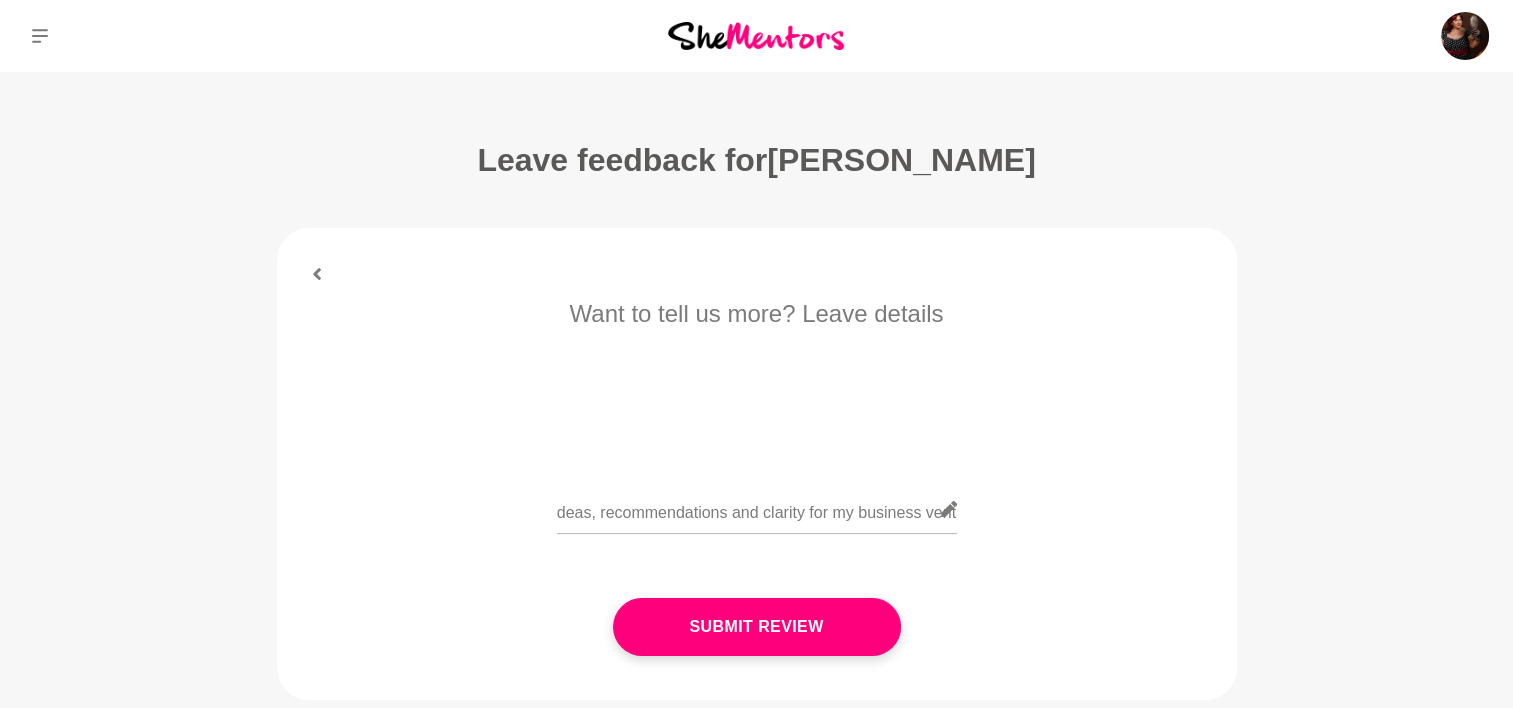 scroll, scrollTop: 0, scrollLeft: 0, axis: both 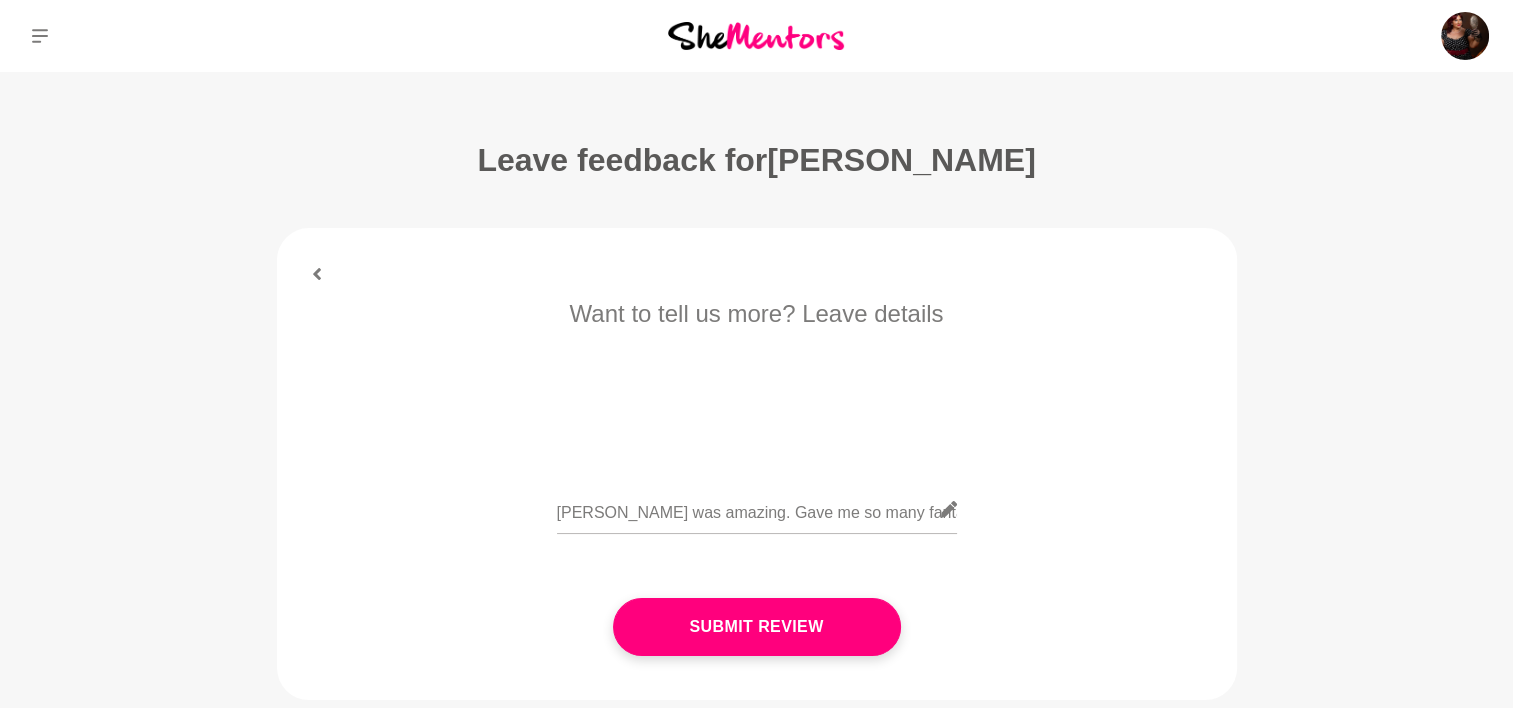 click 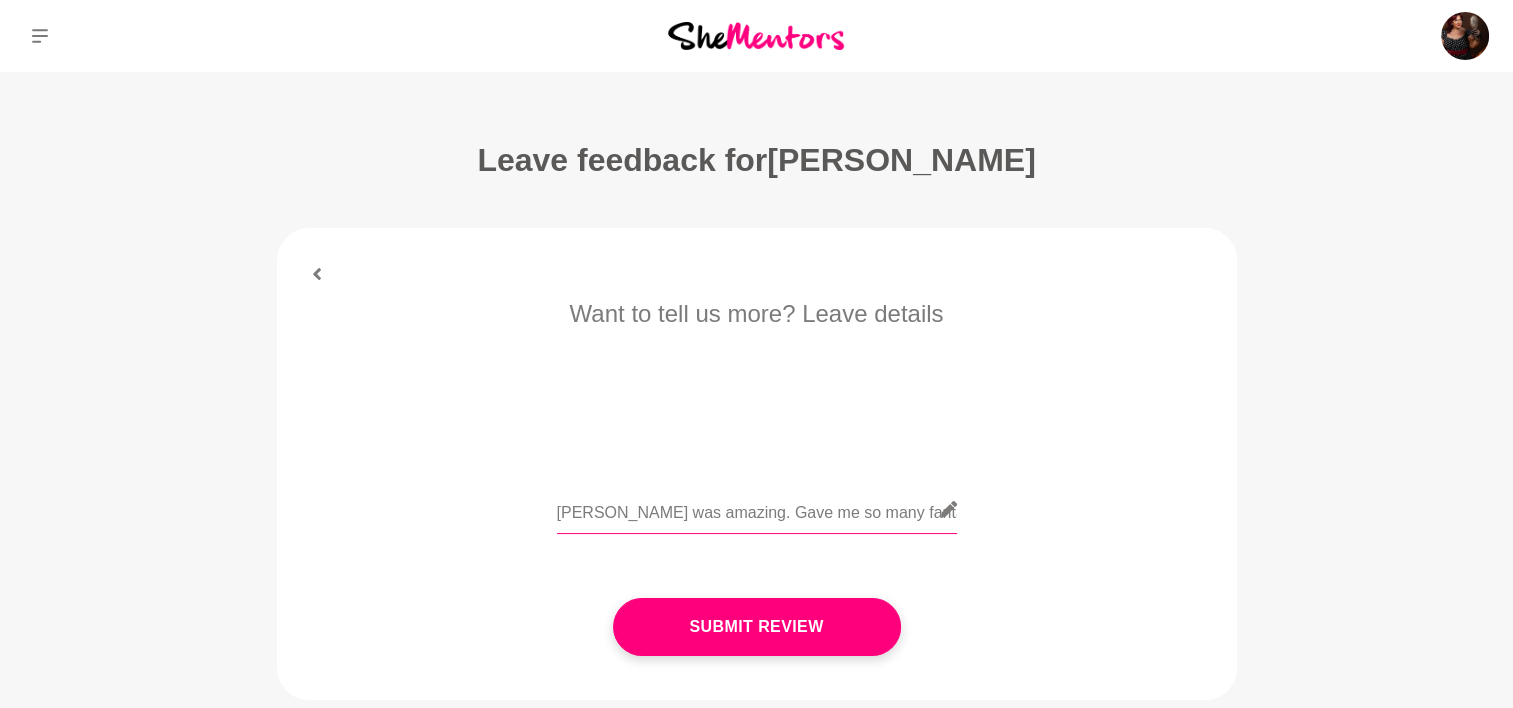click on "[PERSON_NAME] was amazing. Gave me so many fantastic ideas, recommendations and clarity for my business venture and pitch." at bounding box center (757, 509) 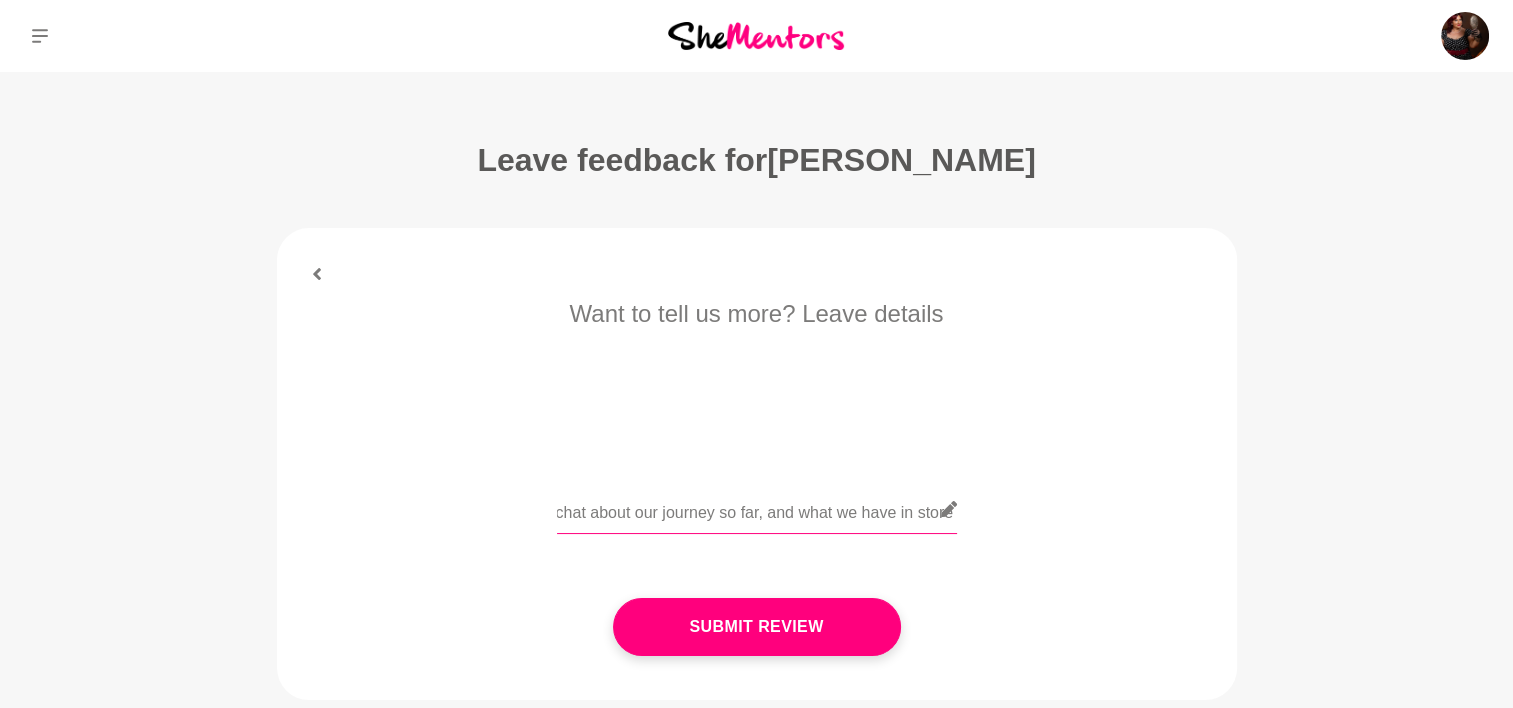 scroll, scrollTop: 0, scrollLeft: 990, axis: horizontal 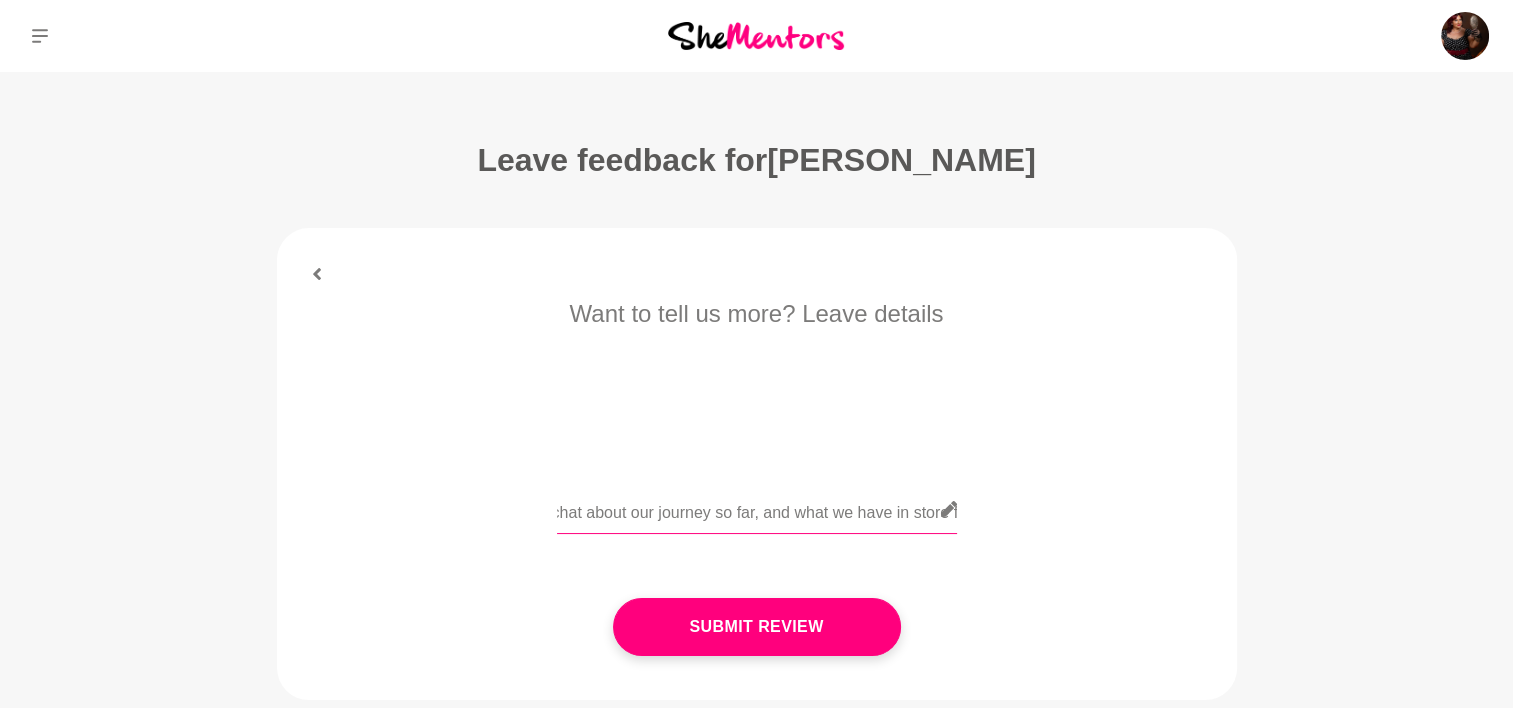 click on "[PERSON_NAME] was amazing. Gave me so many fantastic ideas, recommendations and clarity for my business venture. We had a great chat about our journey so far, and what we have in store for our futures." at bounding box center [757, 509] 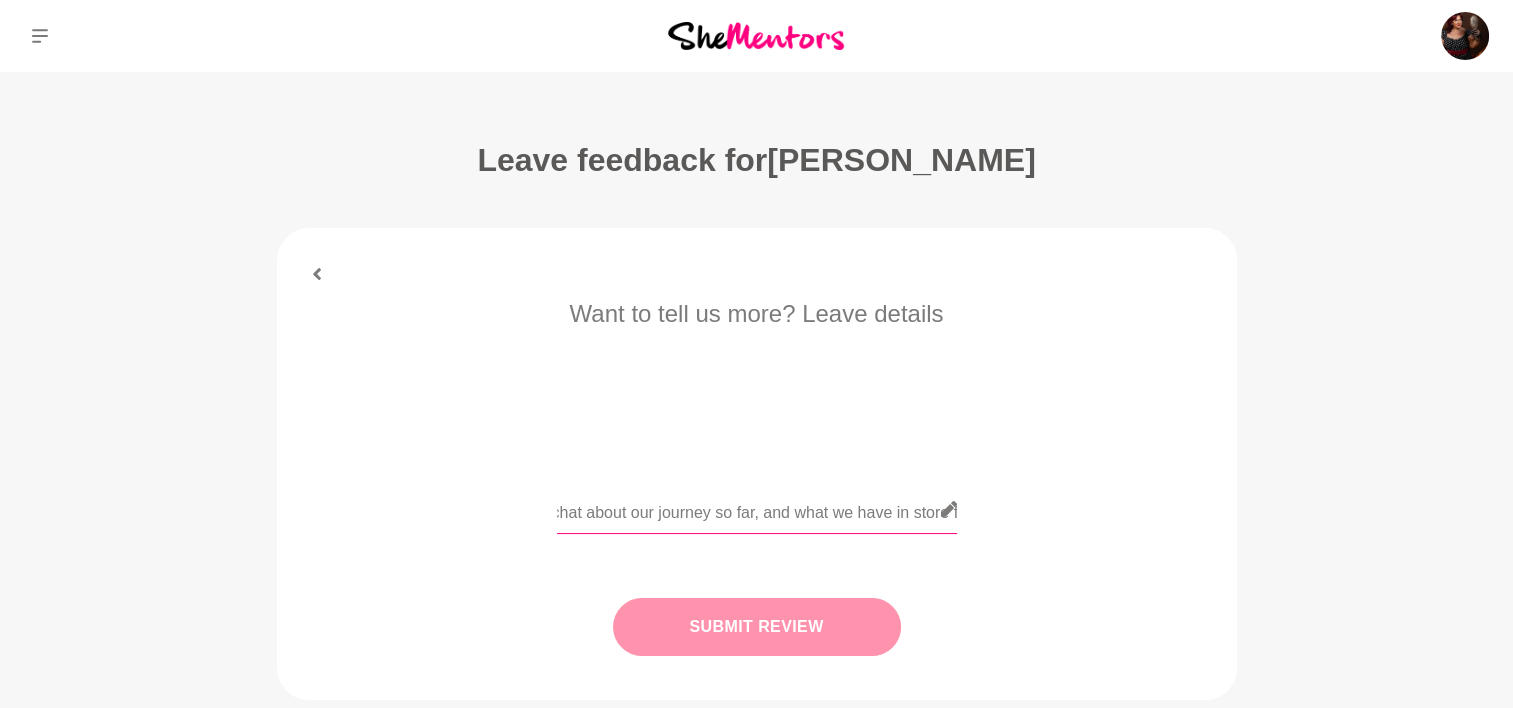 type on "[PERSON_NAME] was amazing. Gave me so many fantastic ideas, recommendations and clarity for my business venture. We had a great chat about our journey so far, and what we have in store for our futures." 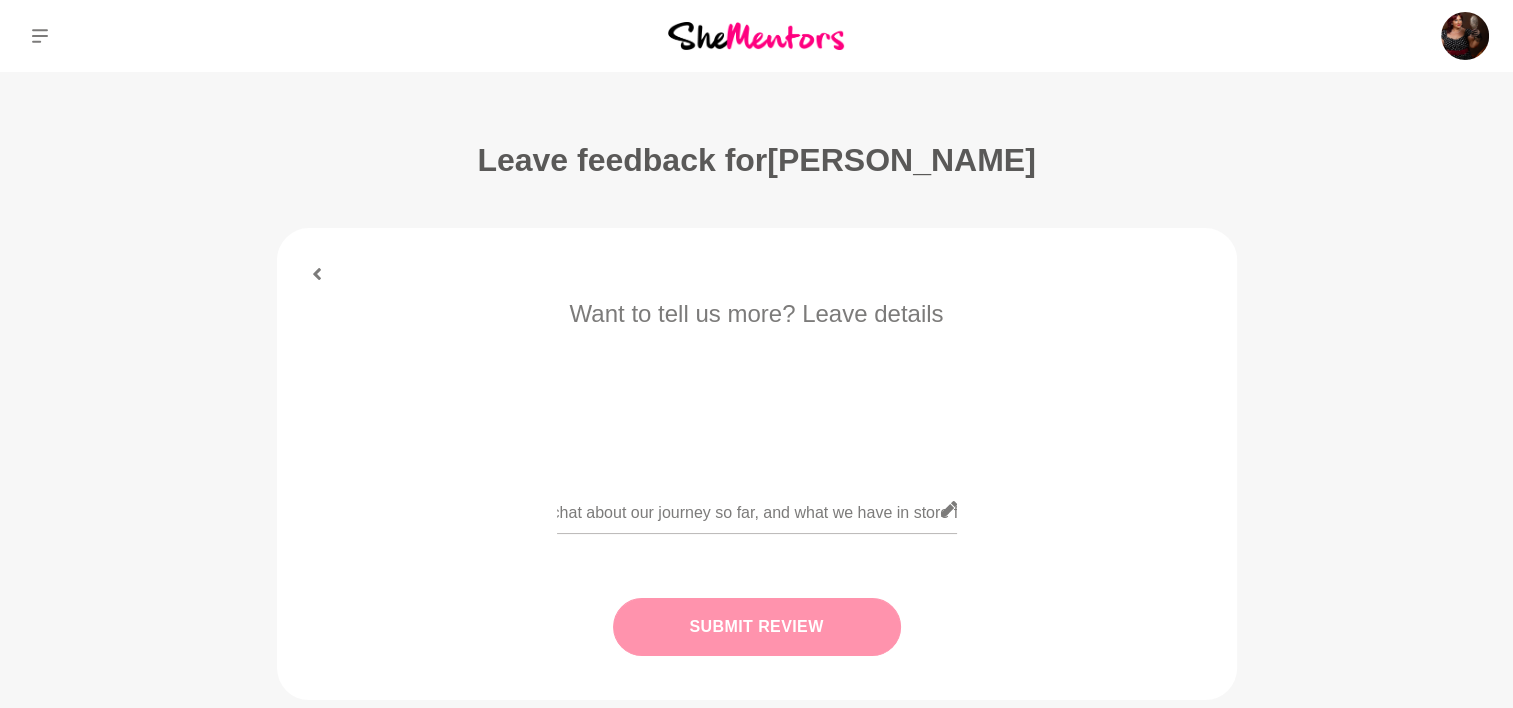 scroll, scrollTop: 0, scrollLeft: 0, axis: both 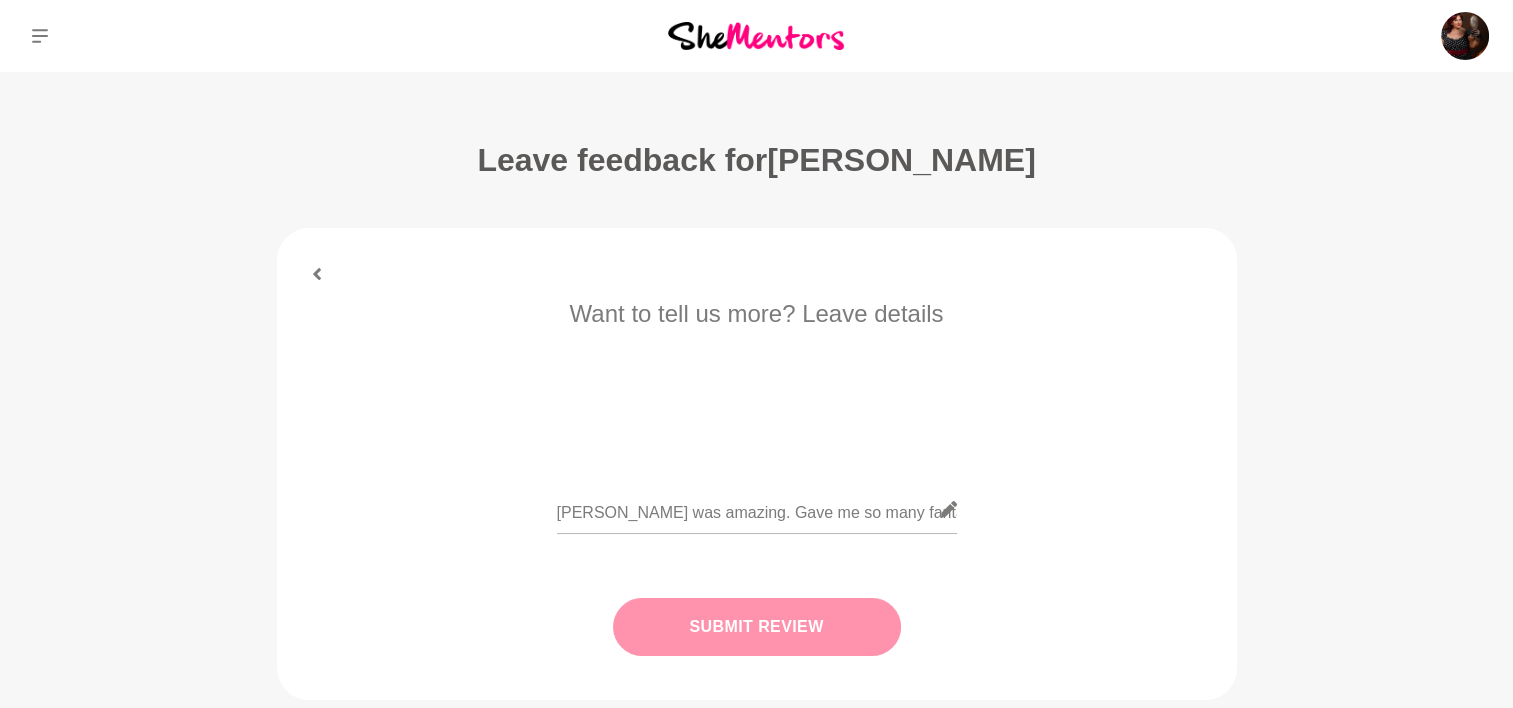 click on "Submit Review" at bounding box center [757, 627] 